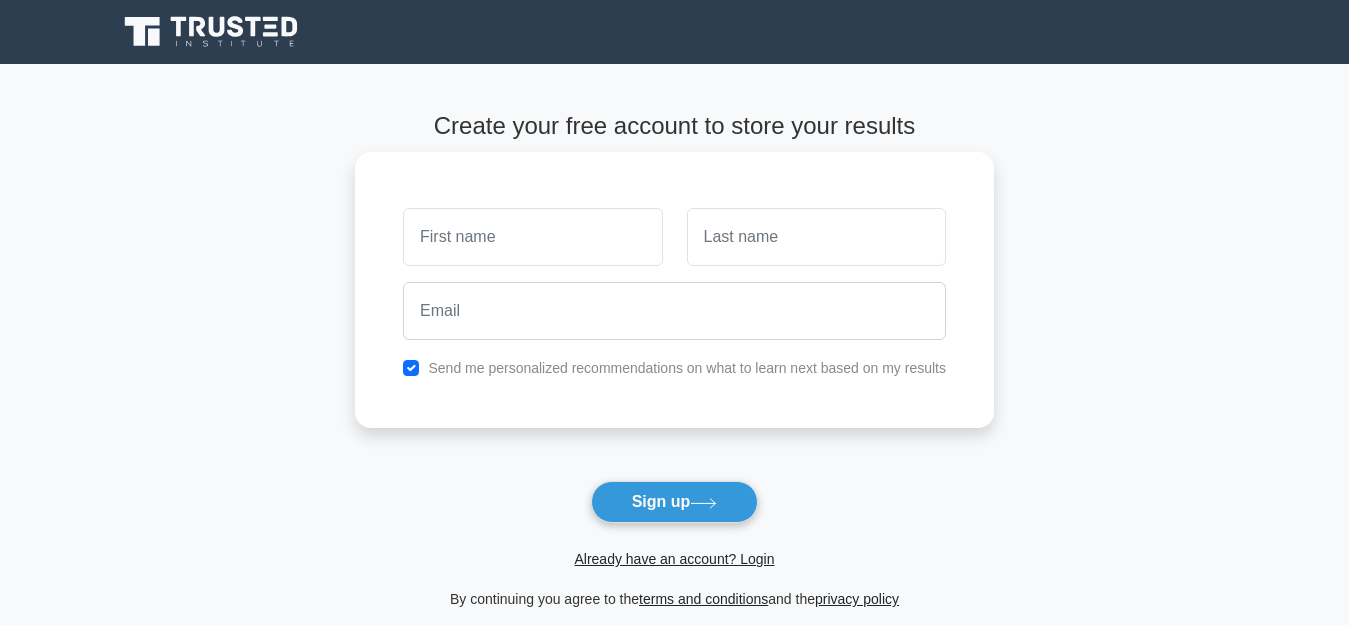scroll, scrollTop: 0, scrollLeft: 0, axis: both 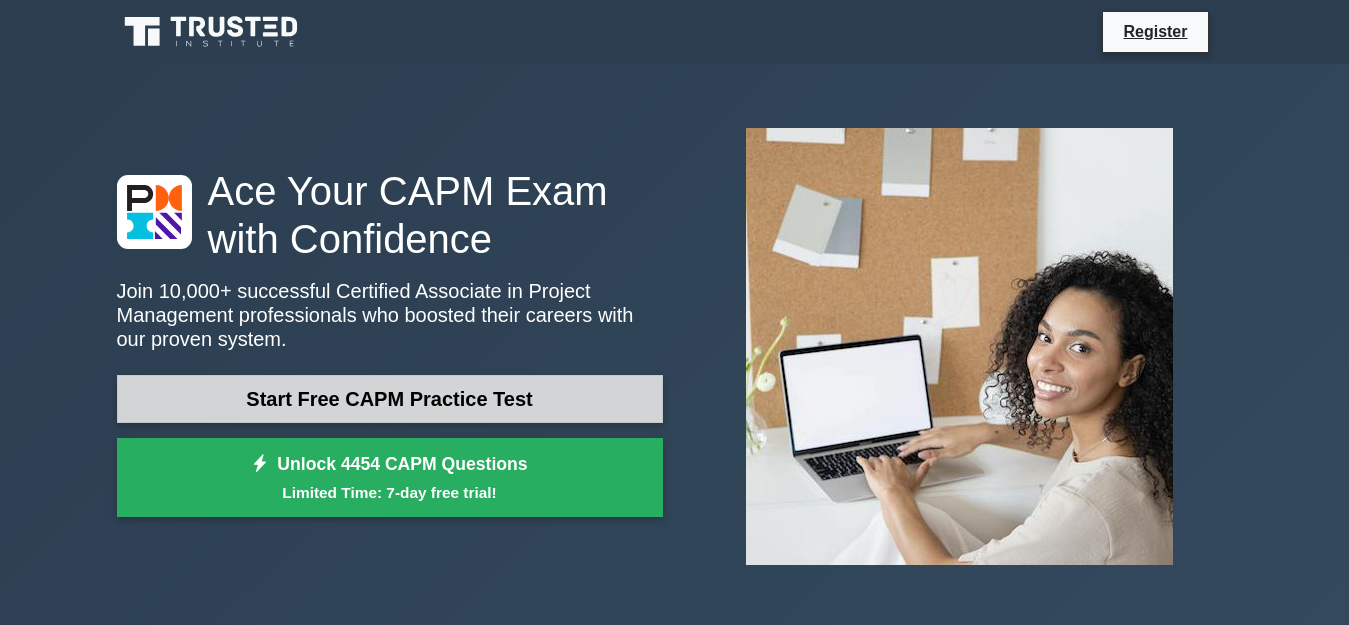 click on "Start Free CAPM Practice Test" at bounding box center [390, 399] 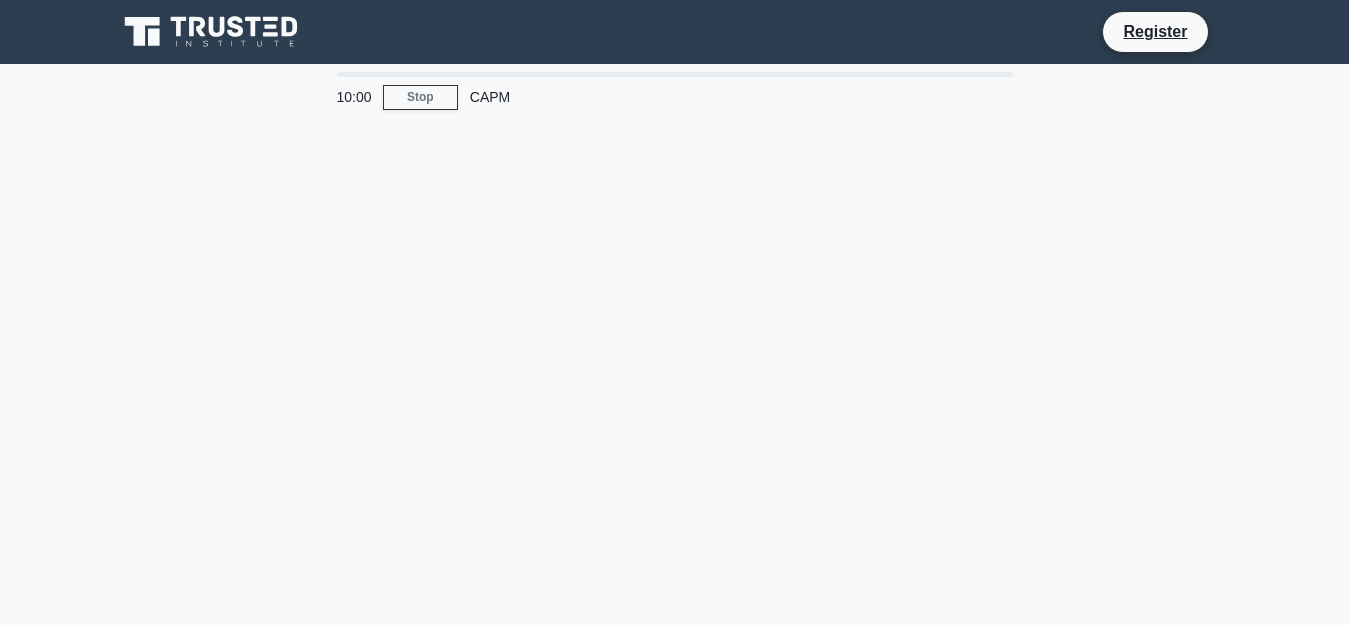 scroll, scrollTop: 0, scrollLeft: 0, axis: both 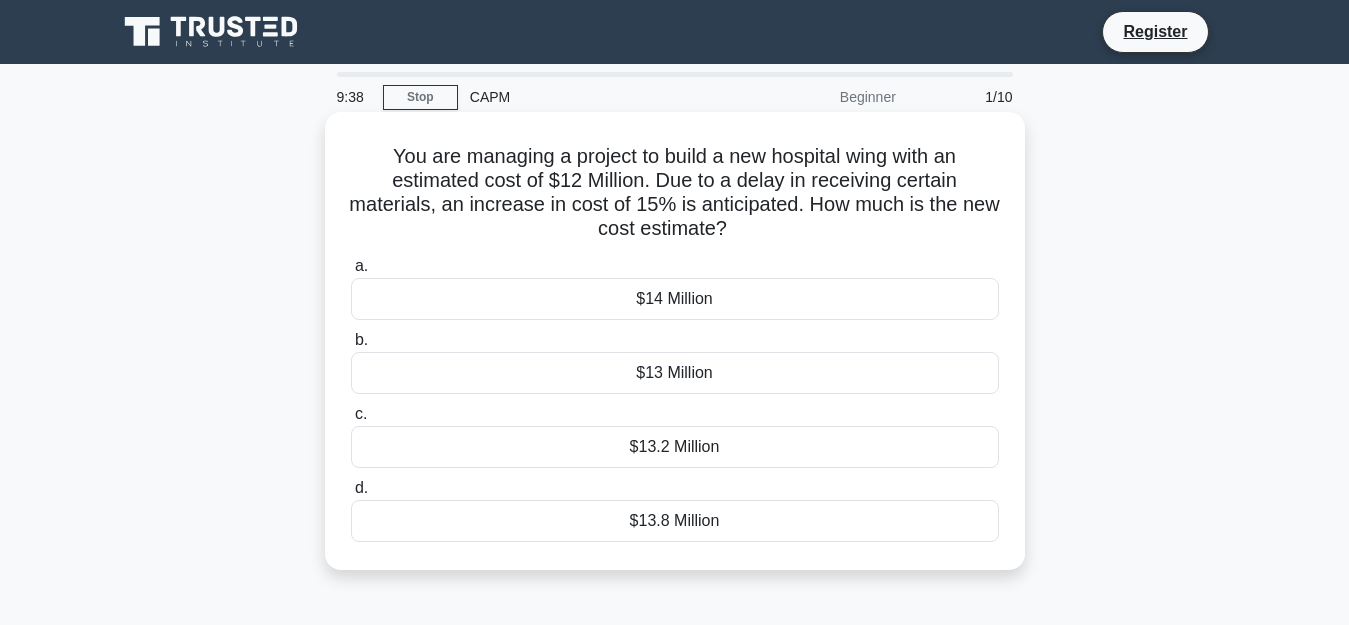 click on "$13.8 Million" at bounding box center [675, 521] 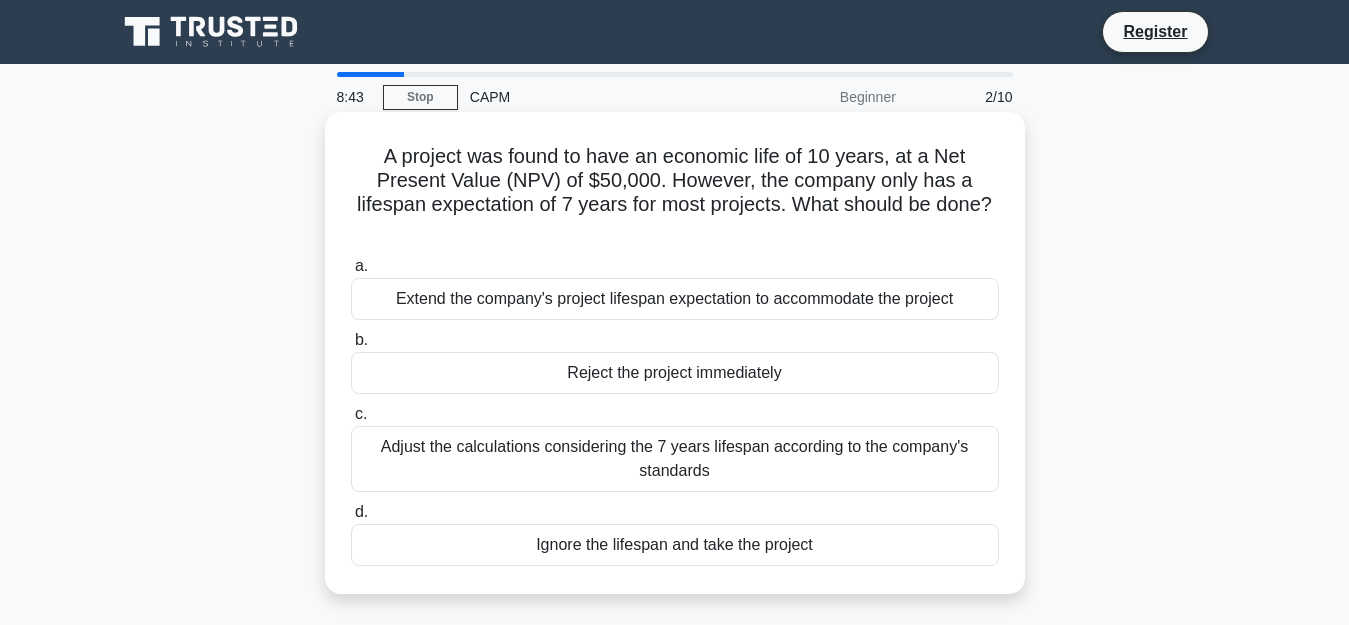 click on "Adjust the calculations considering the 7 years lifespan according to the company's standards" at bounding box center [675, 459] 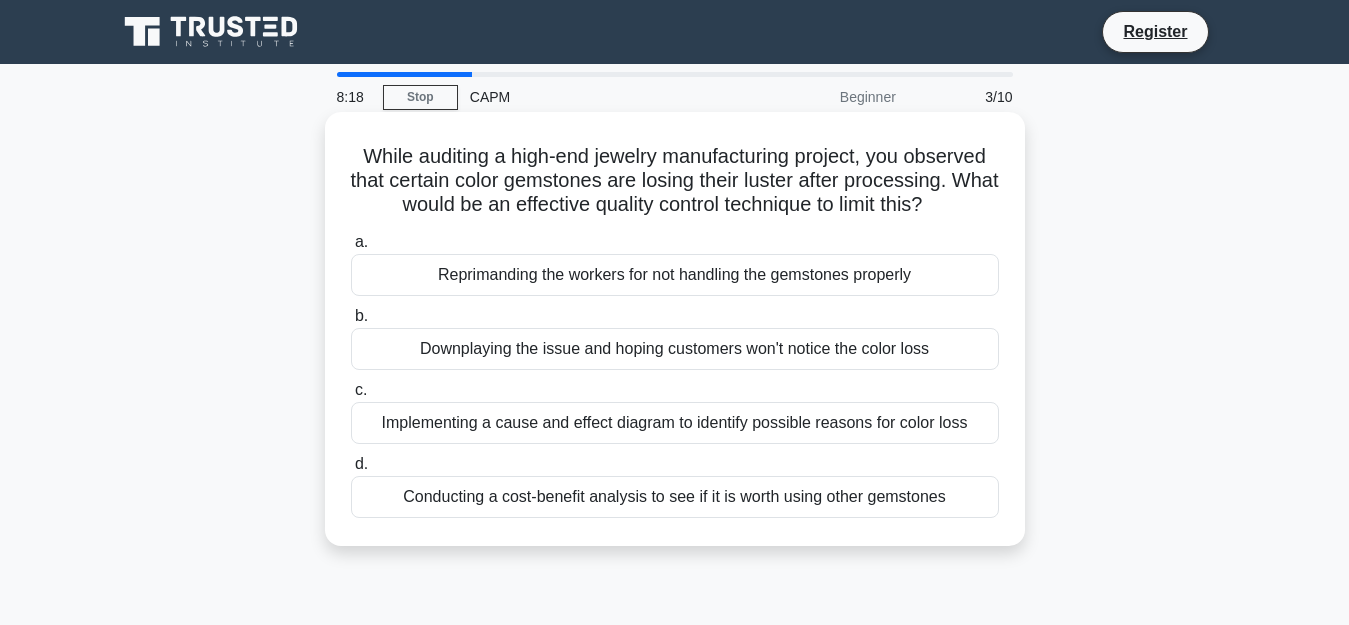 click on "Implementing a cause and effect diagram to identify possible reasons for color loss" at bounding box center [675, 423] 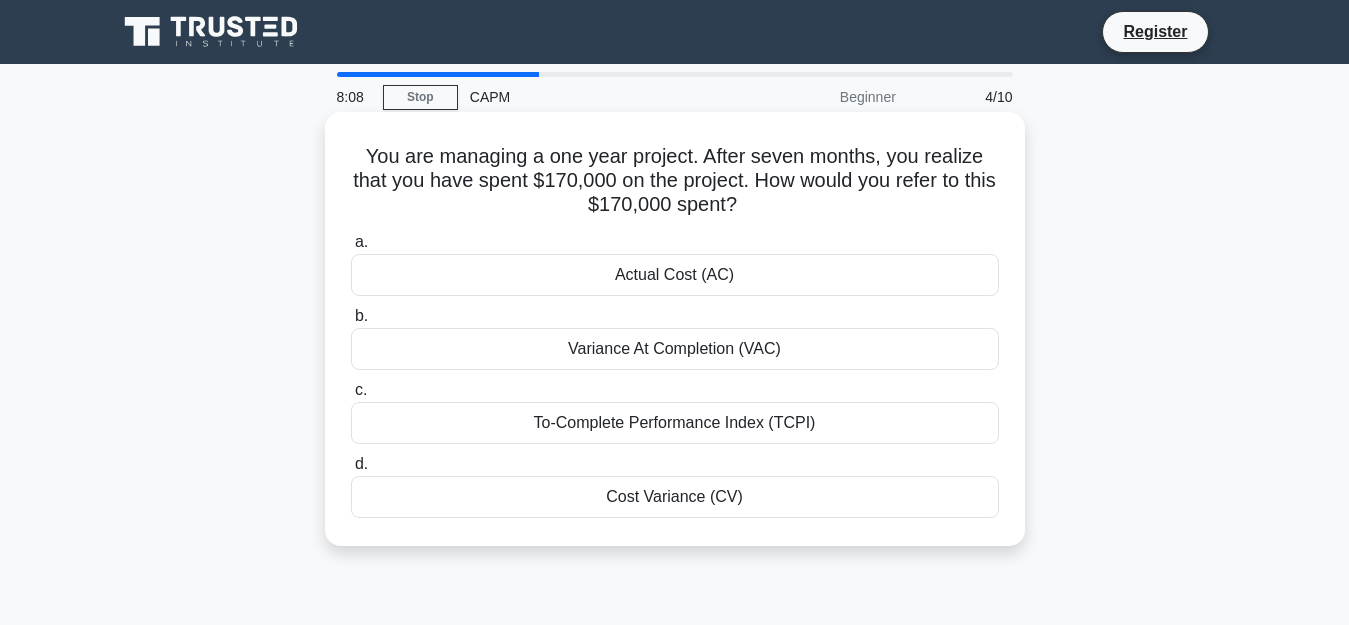 click on "Actual Cost (AC)" at bounding box center [675, 275] 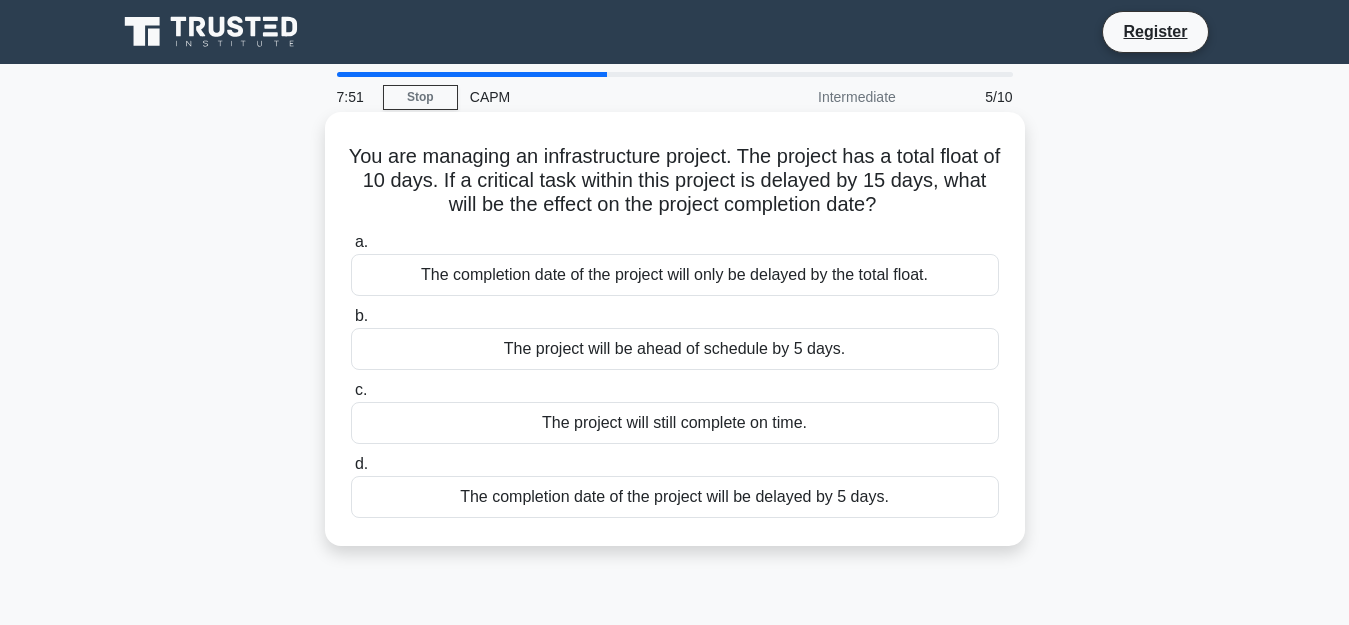 click on "The completion date of the project will be delayed by 5 days." at bounding box center [675, 497] 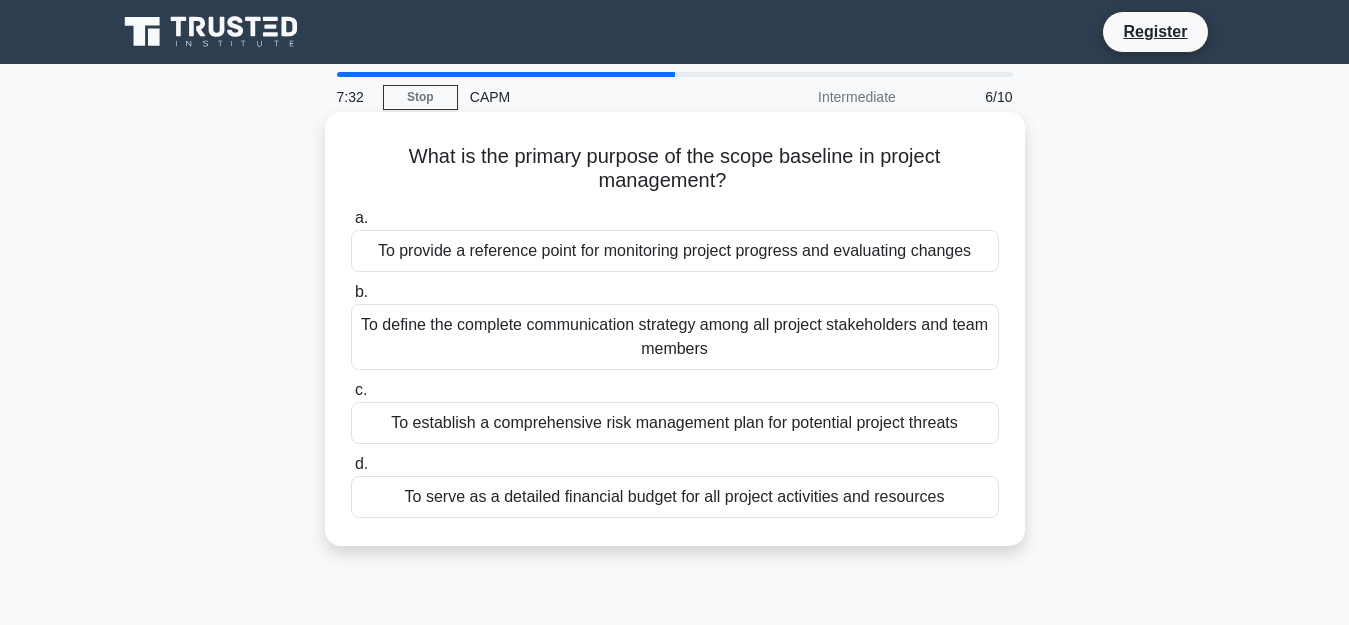 click on "To provide a reference point for monitoring project progress and evaluating changes" at bounding box center [675, 251] 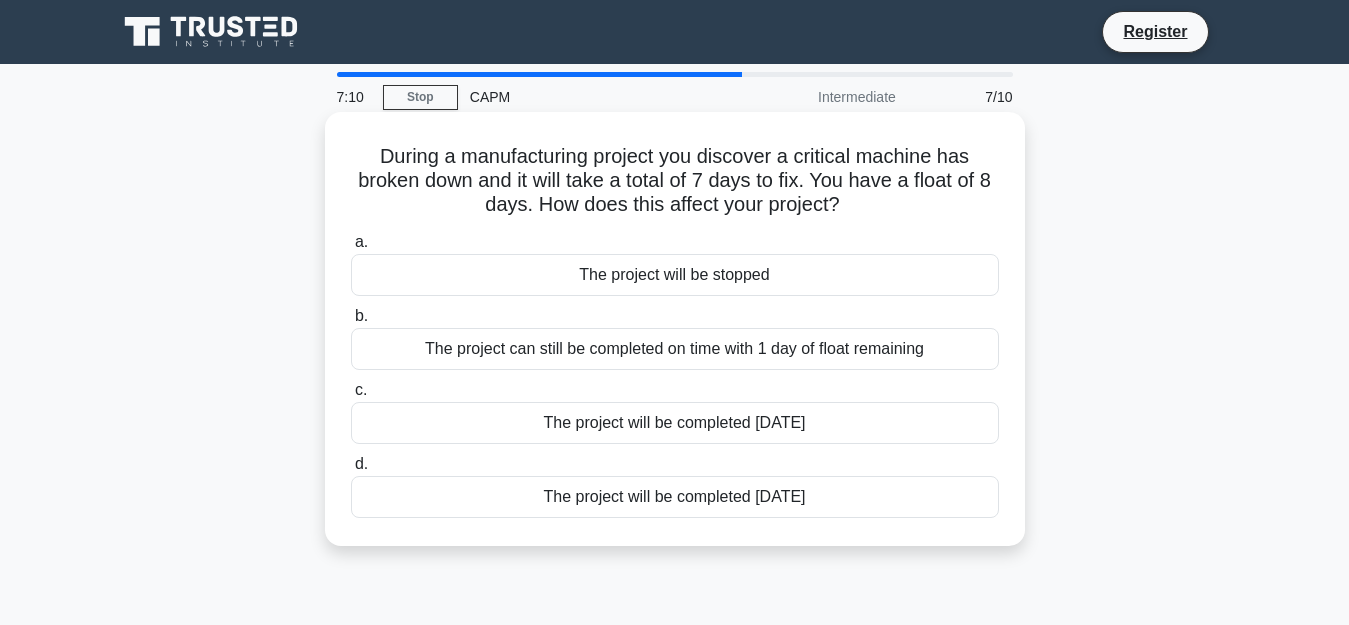 click on "The project can still be completed on time with 1 day of float remaining" at bounding box center [675, 349] 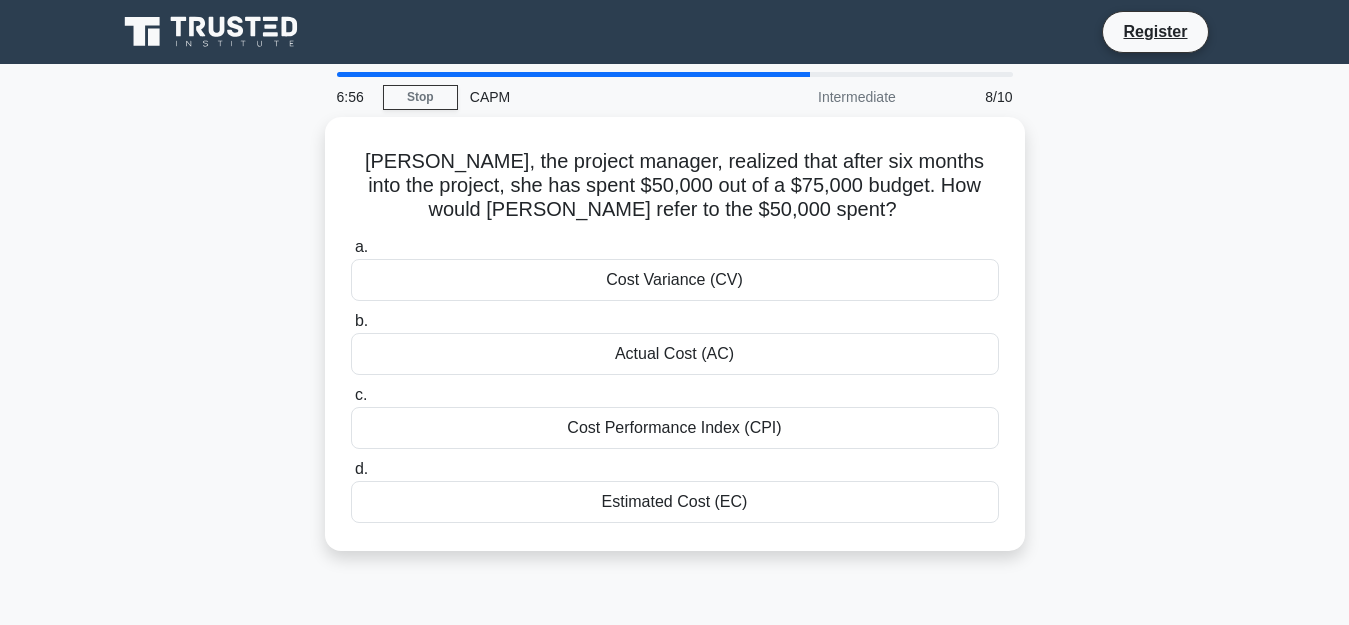 click on "Actual Cost (AC)" at bounding box center (675, 354) 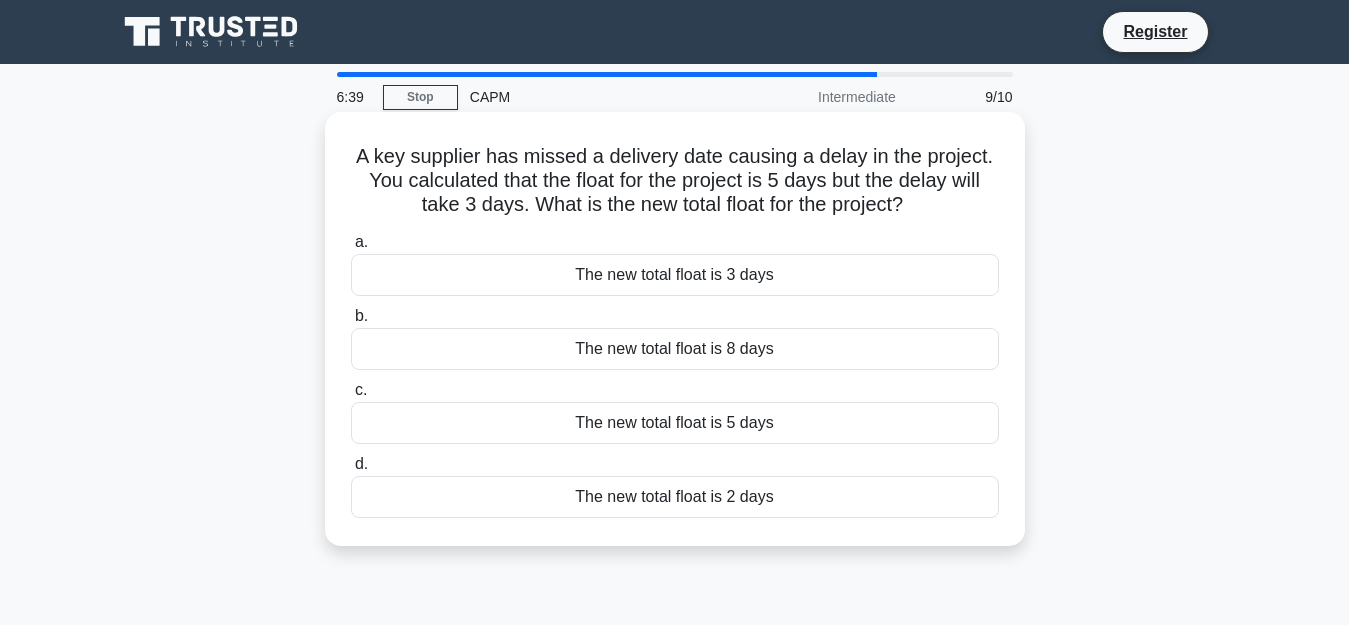 click on "The new total float is 2 days" at bounding box center [675, 497] 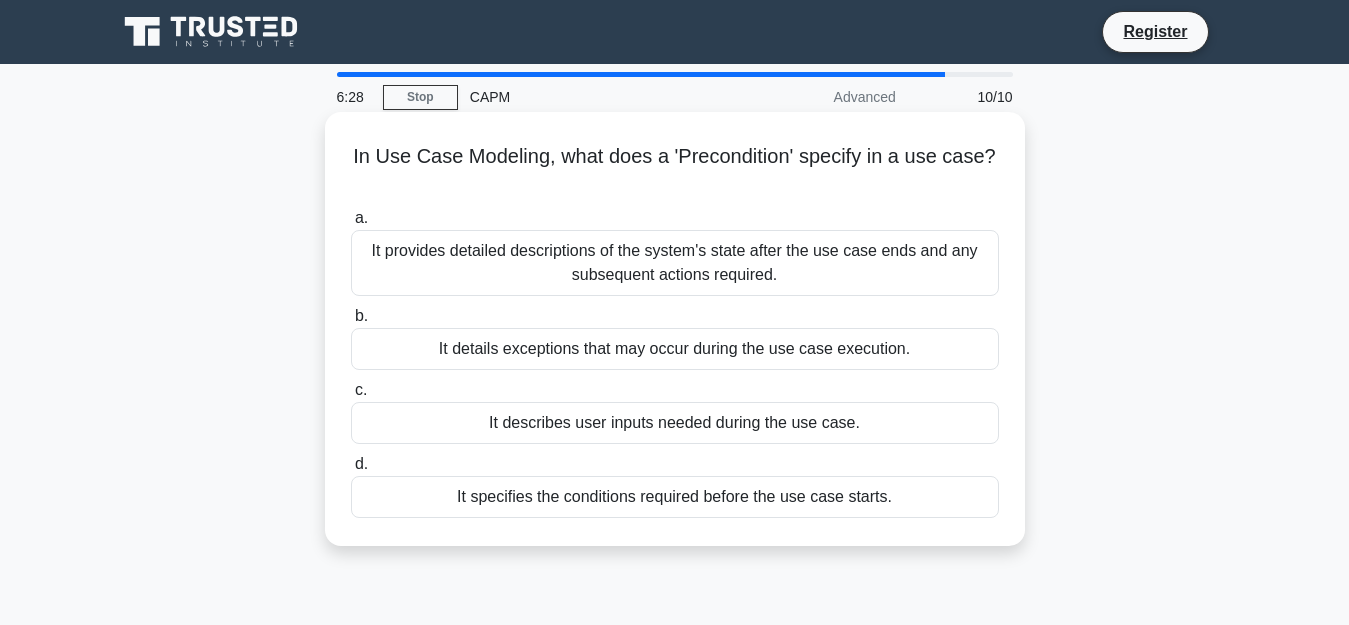 click on "It specifies the conditions required before the use case starts." at bounding box center [675, 497] 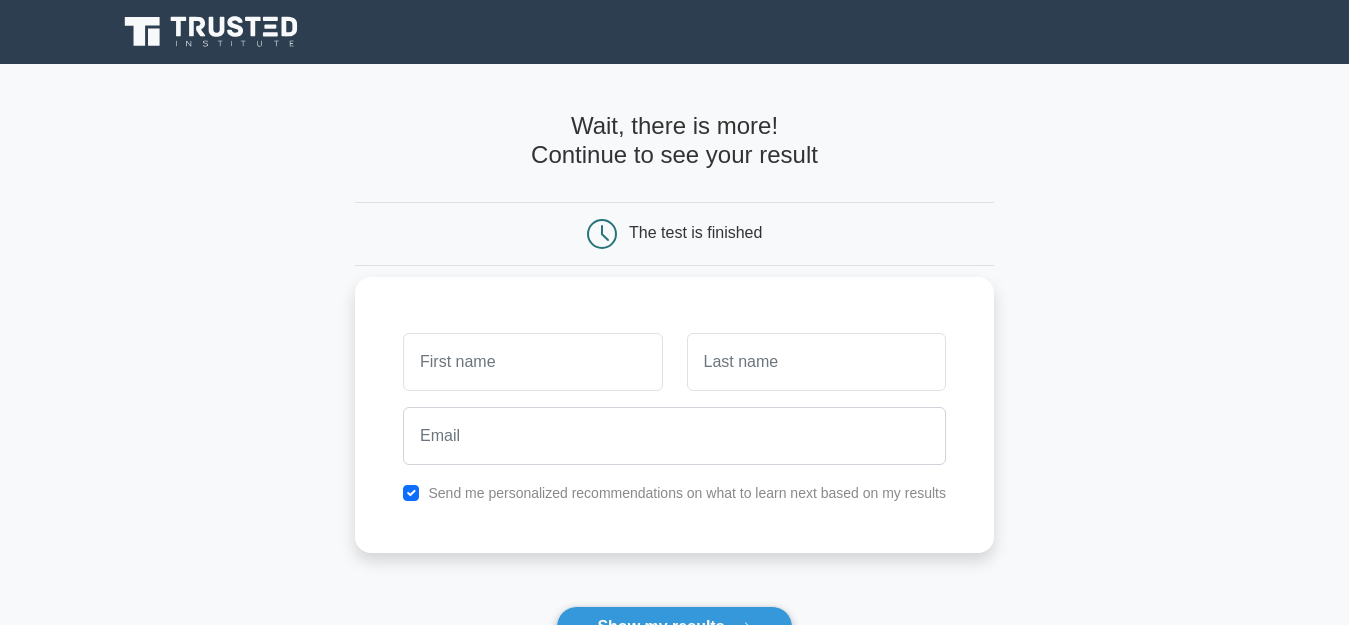 scroll, scrollTop: 204, scrollLeft: 0, axis: vertical 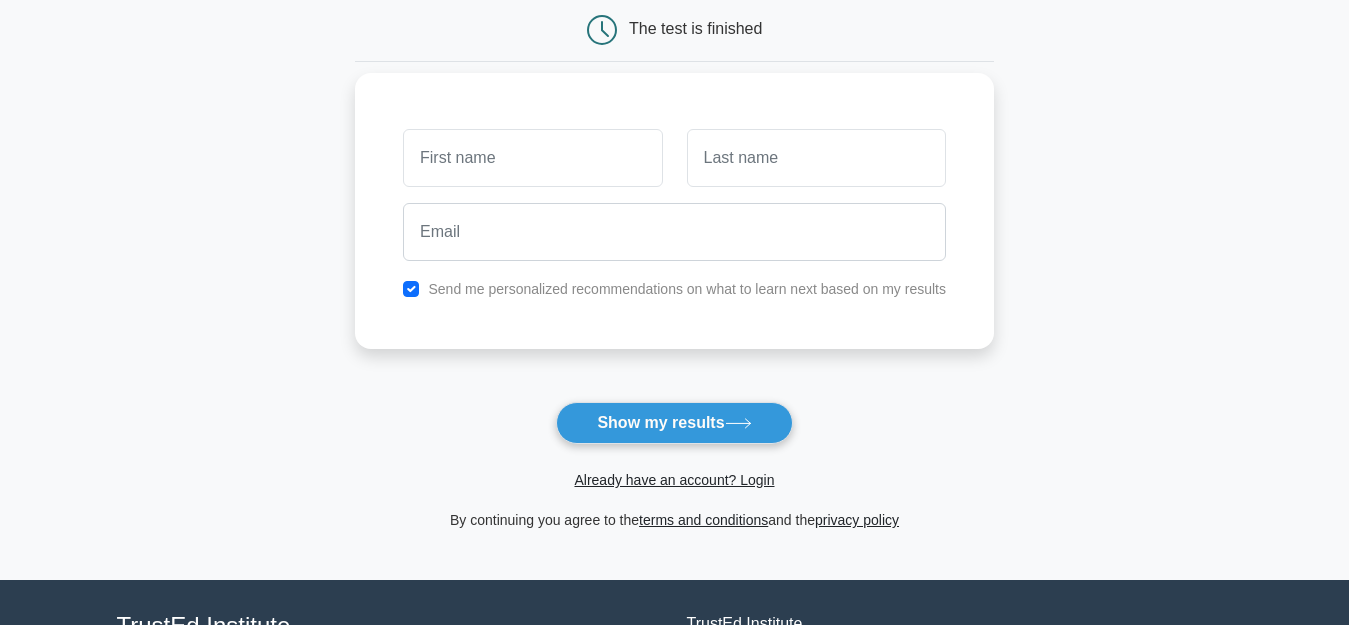 click at bounding box center (532, 158) 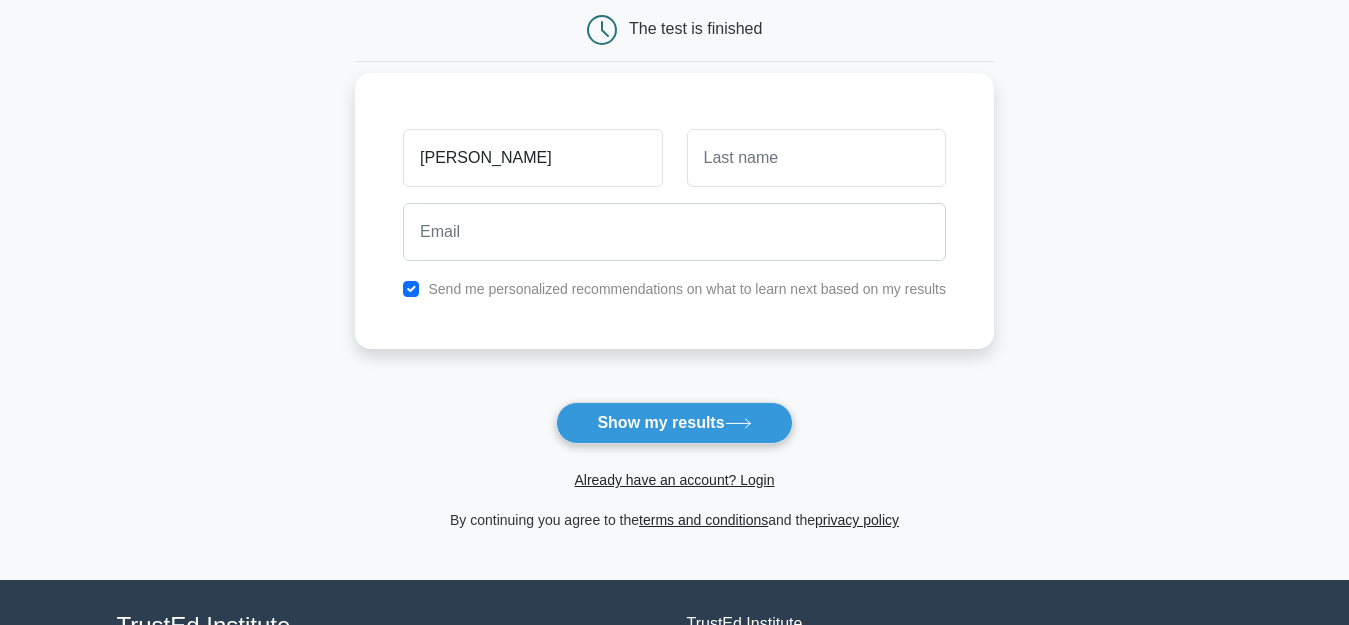 type on "Hussein" 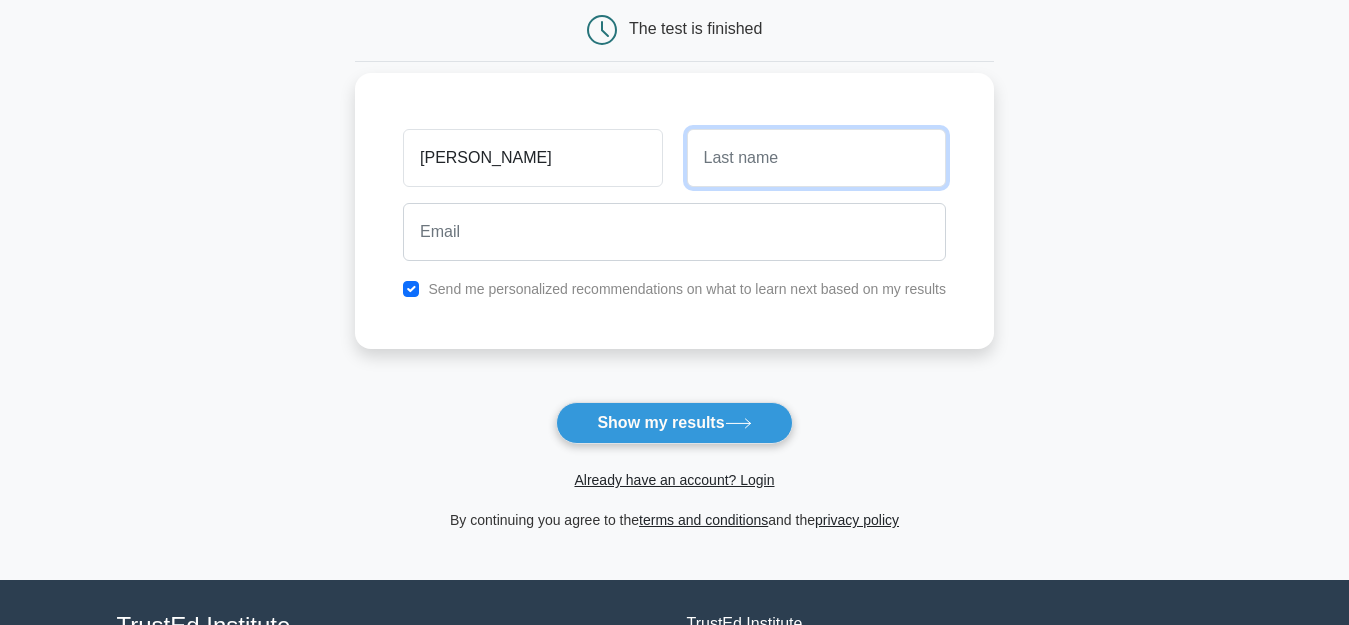 click at bounding box center (816, 158) 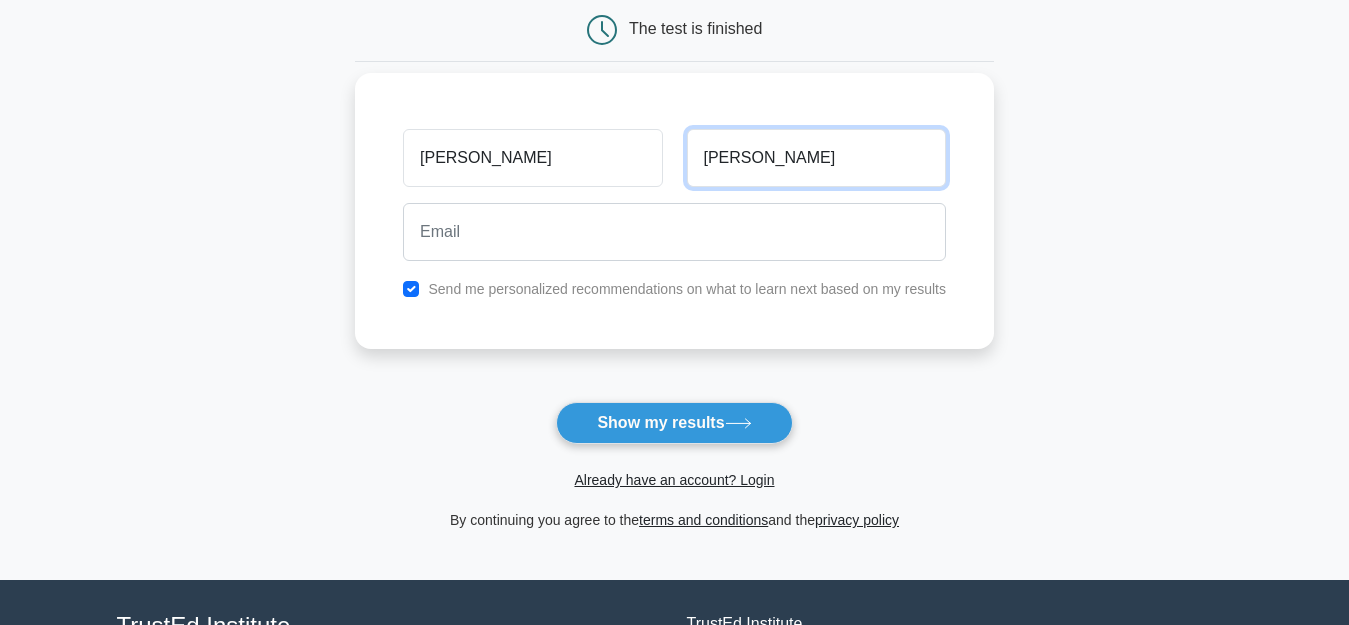 type on "Muhamad-Salih" 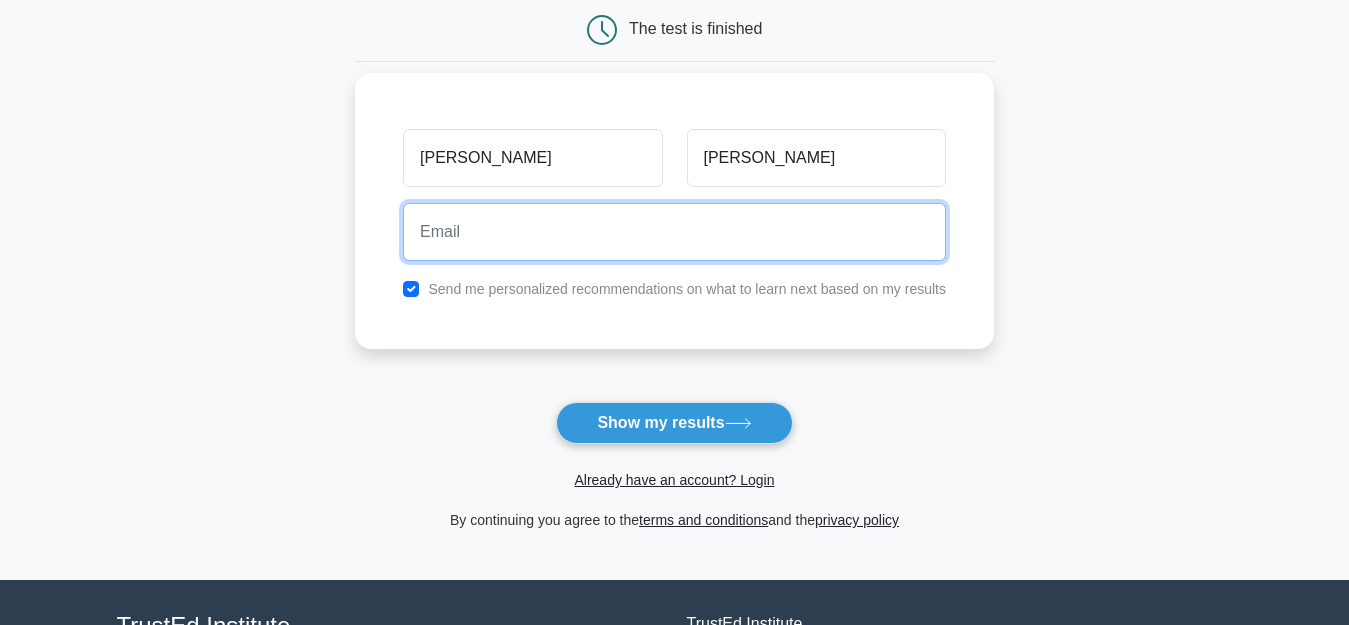 click at bounding box center (674, 232) 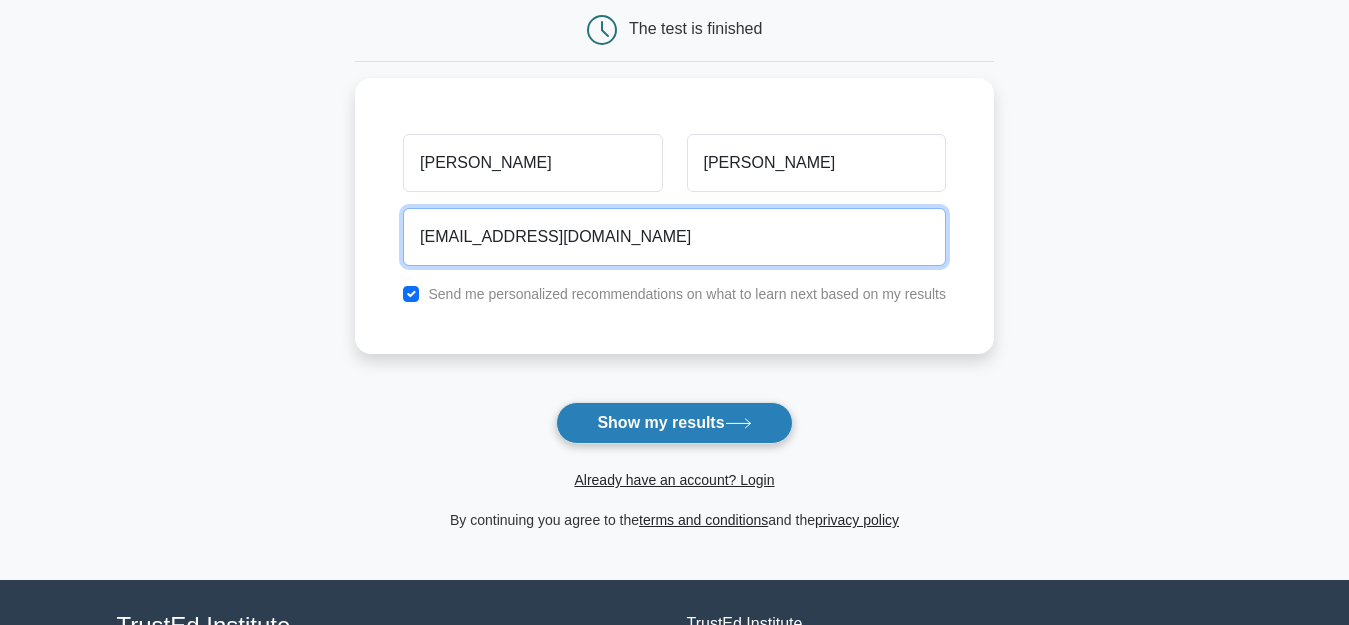 type on "husseinsalih2701@gmail.com" 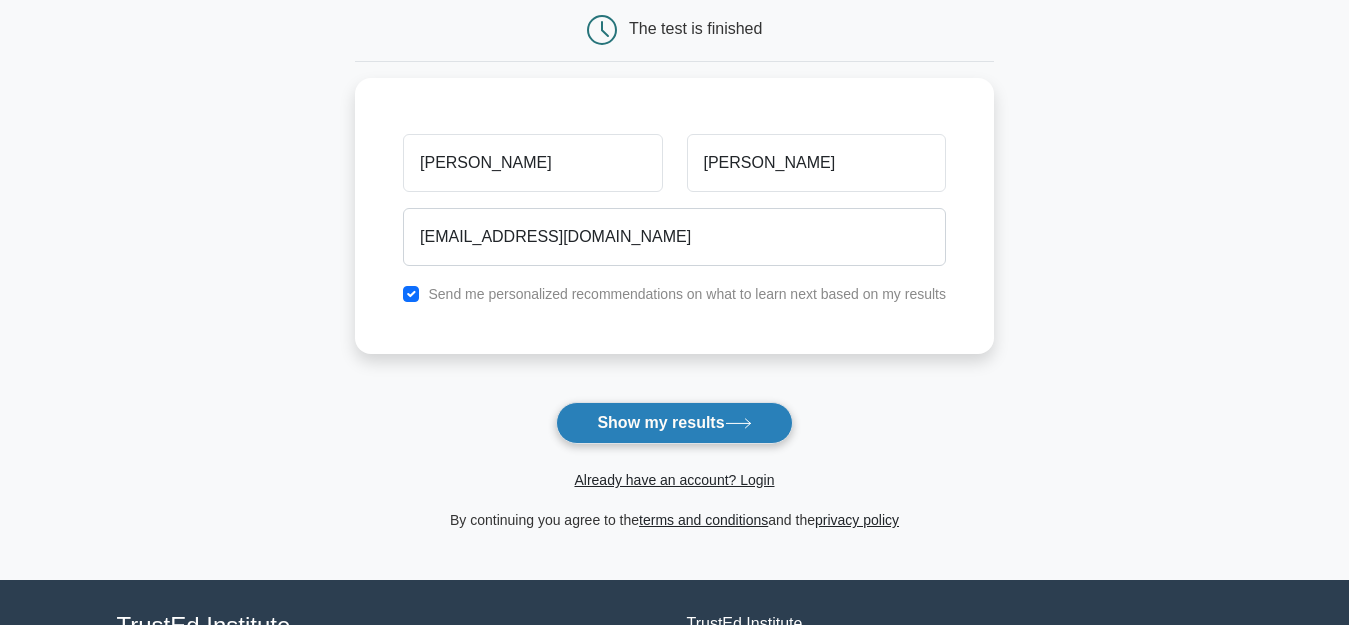 click on "Show my results" at bounding box center (674, 423) 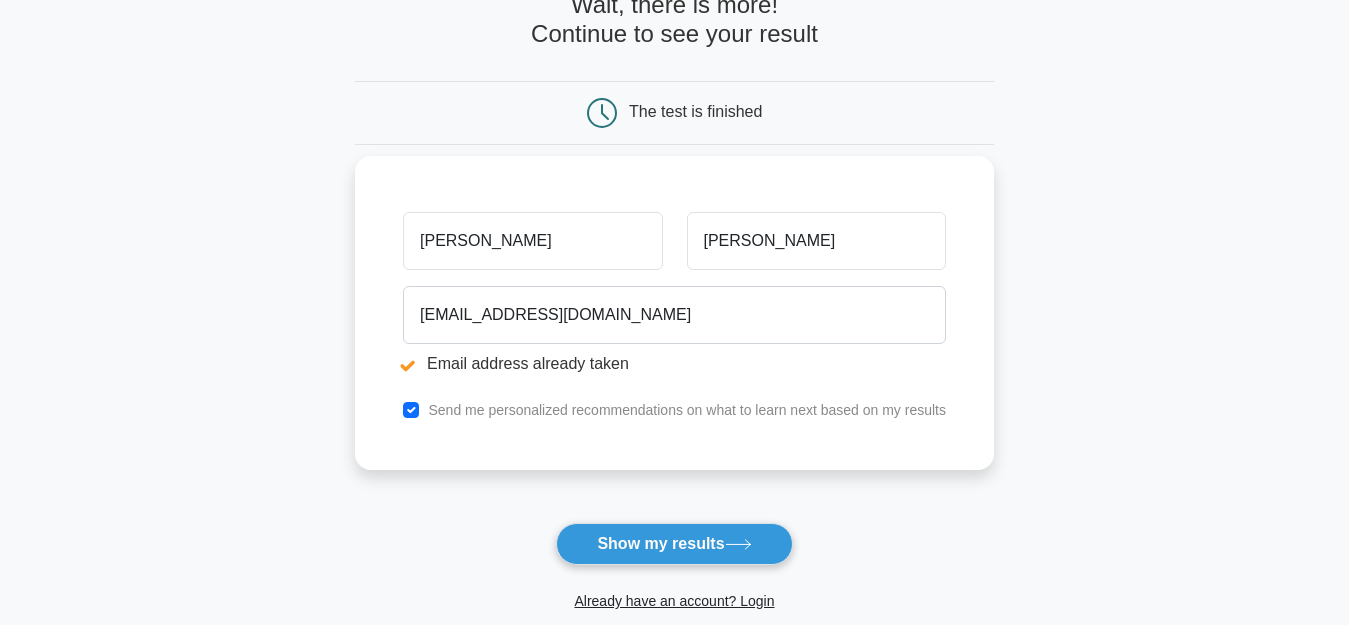 scroll, scrollTop: 306, scrollLeft: 0, axis: vertical 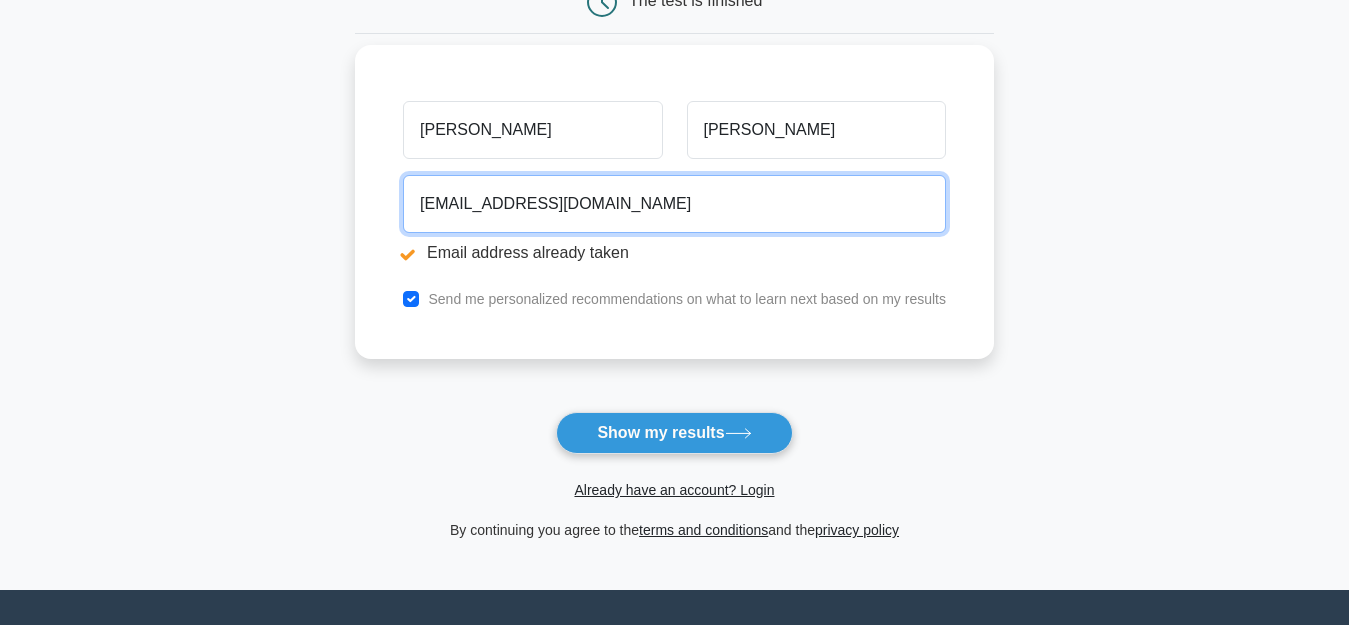 click on "husseinsalih2701@gmail.com" at bounding box center (674, 204) 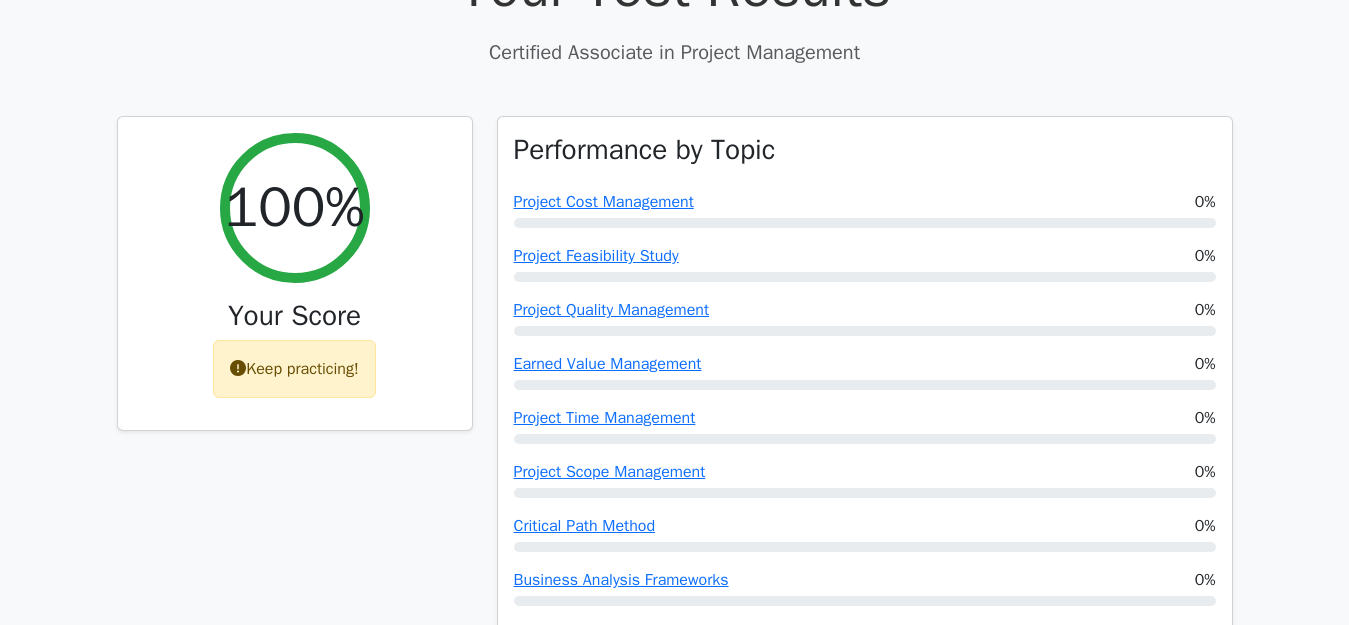 scroll, scrollTop: 612, scrollLeft: 0, axis: vertical 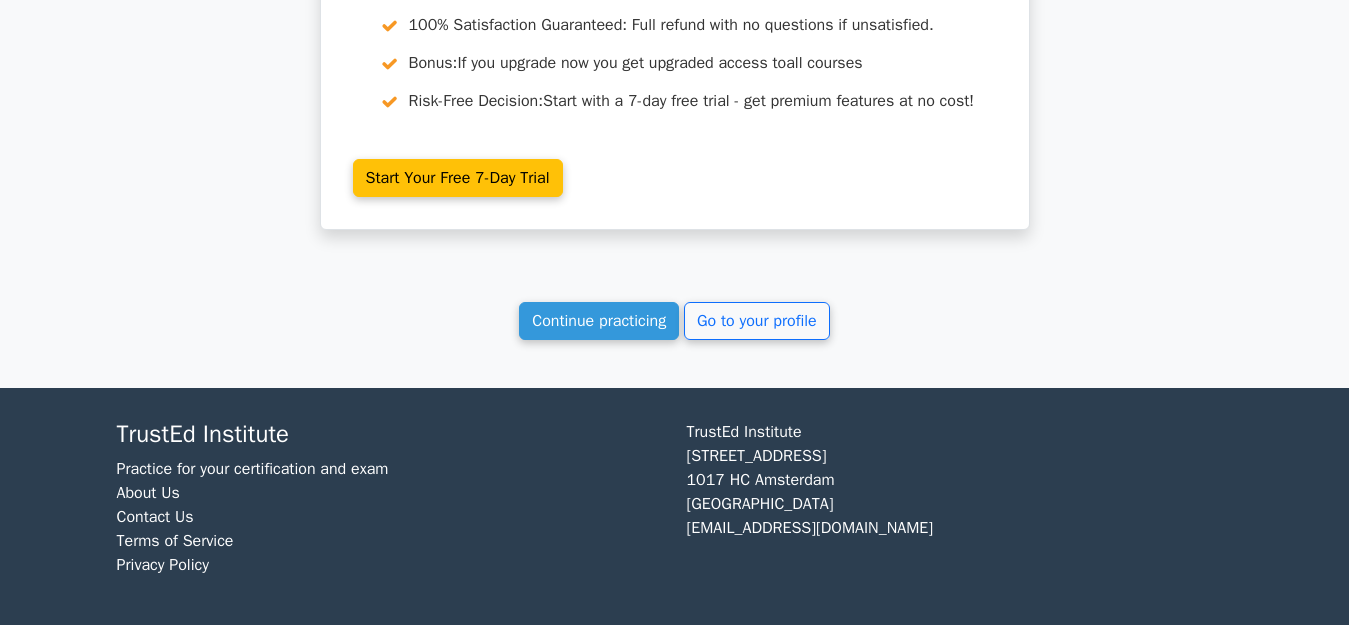 drag, startPoint x: 1127, startPoint y: 615, endPoint x: 863, endPoint y: 372, distance: 358.81055 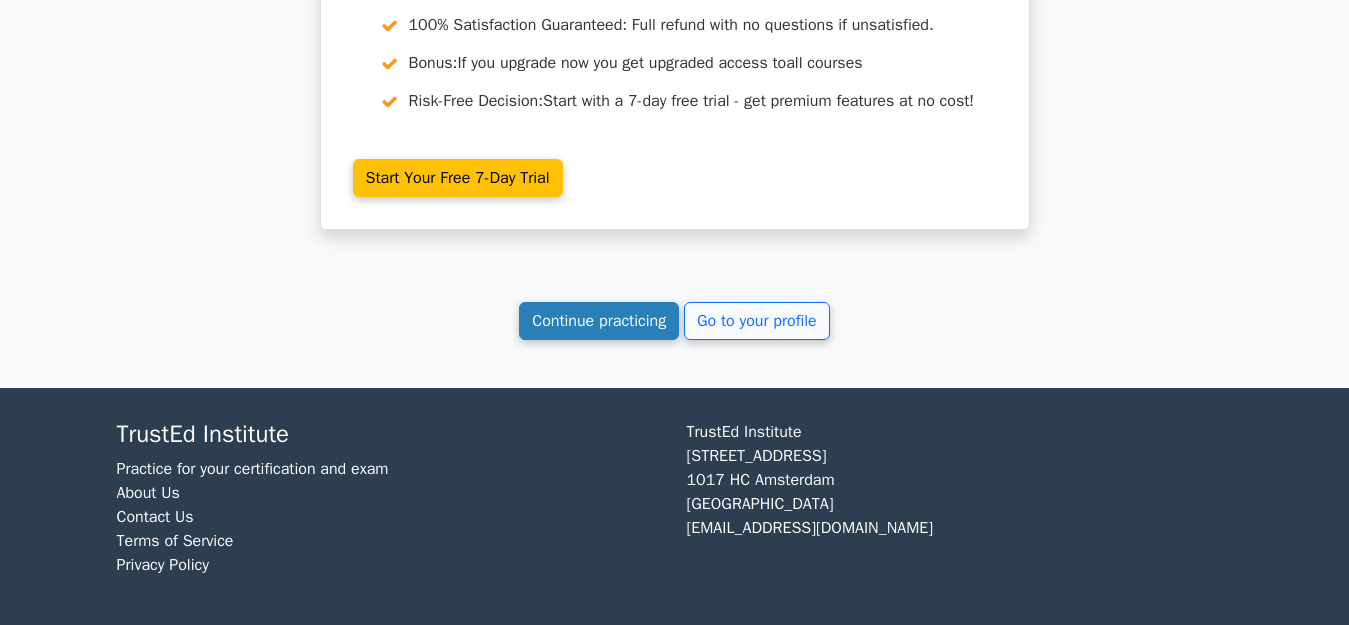 click on "Continue practicing" at bounding box center [599, 321] 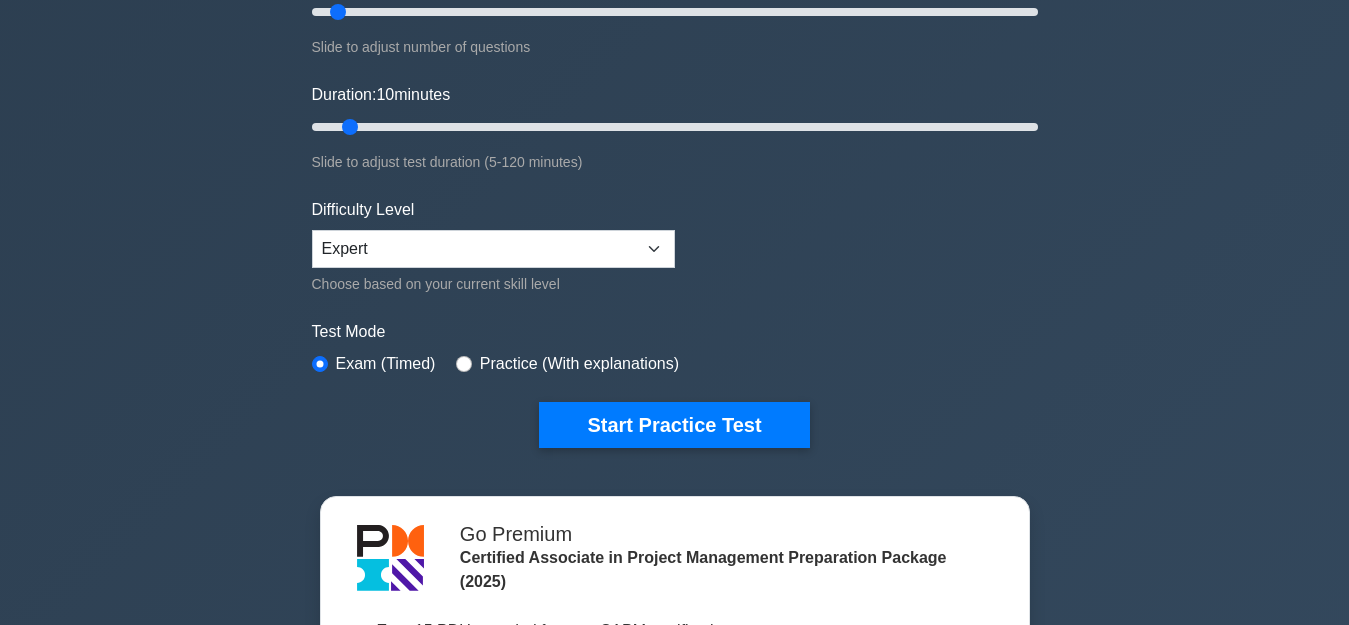 scroll, scrollTop: 0, scrollLeft: 0, axis: both 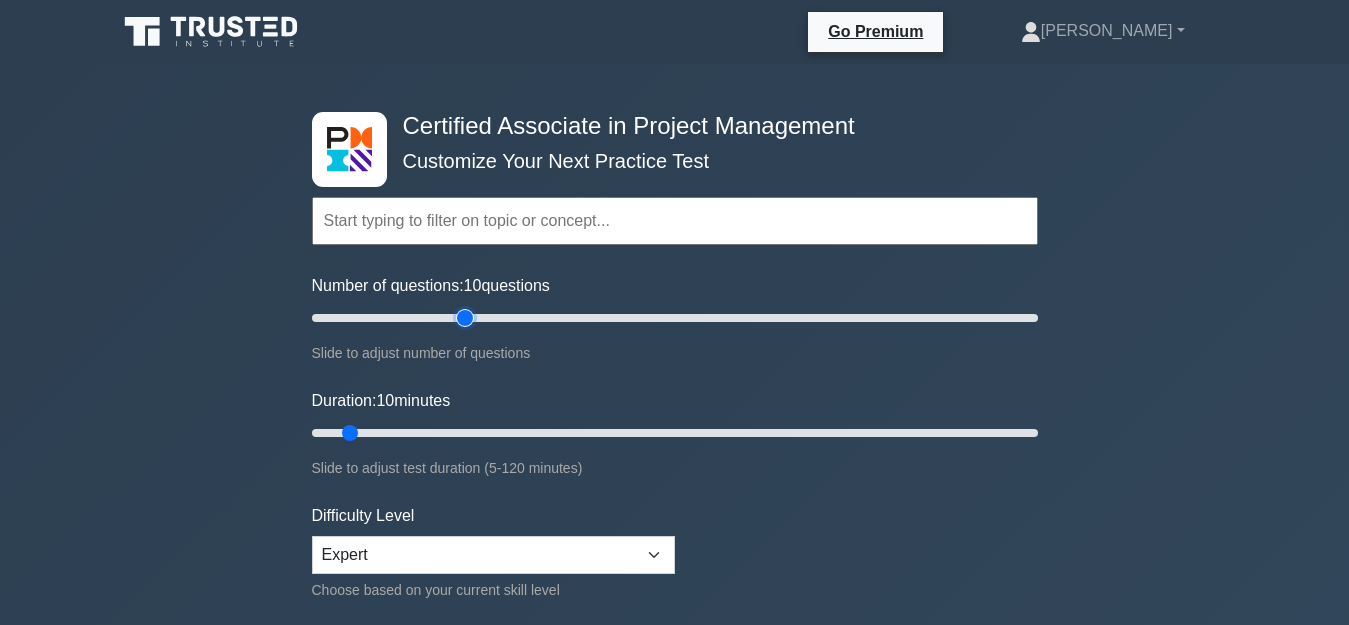 click on "Number of questions:  10  questions" at bounding box center (675, 318) 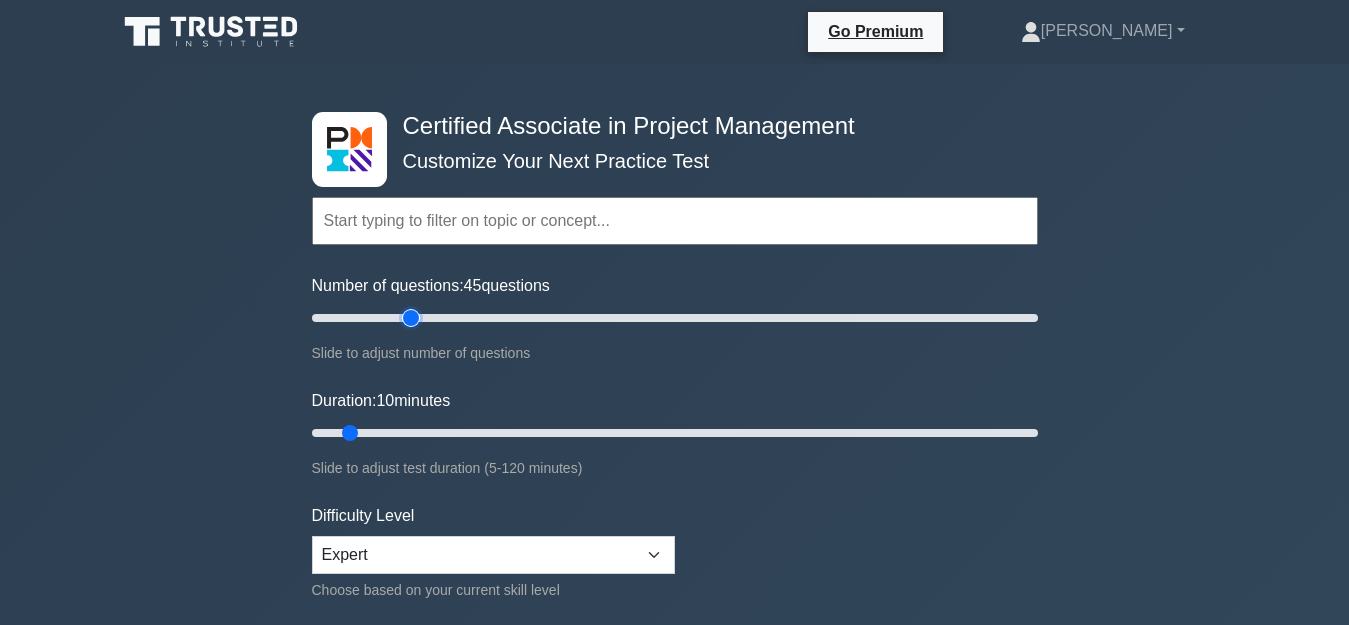 click on "Number of questions:  45  questions" at bounding box center [675, 318] 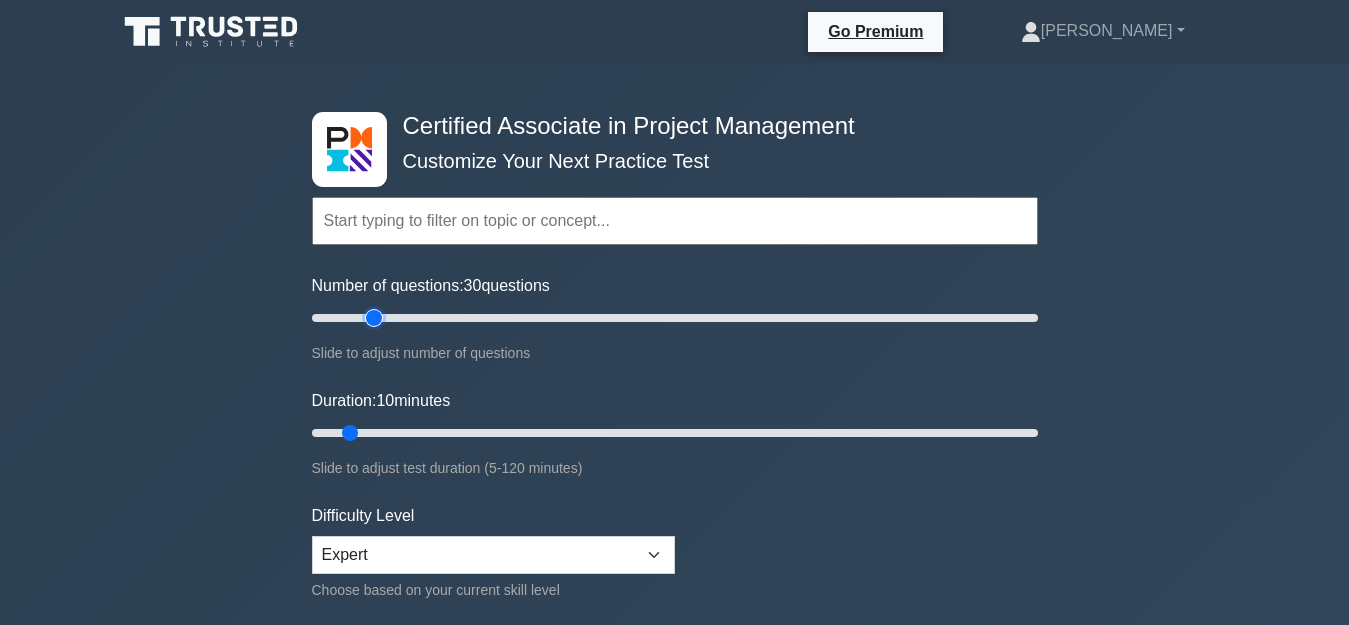 type on "20" 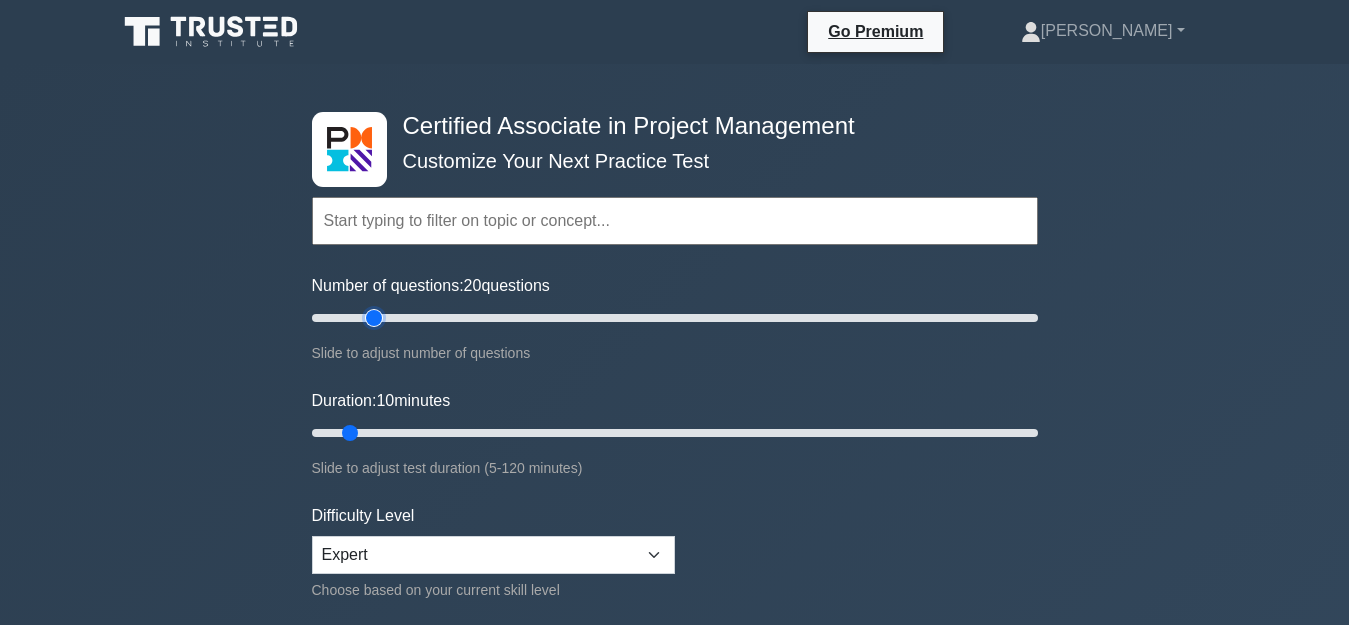 click on "Number of questions:  20  questions" at bounding box center (675, 318) 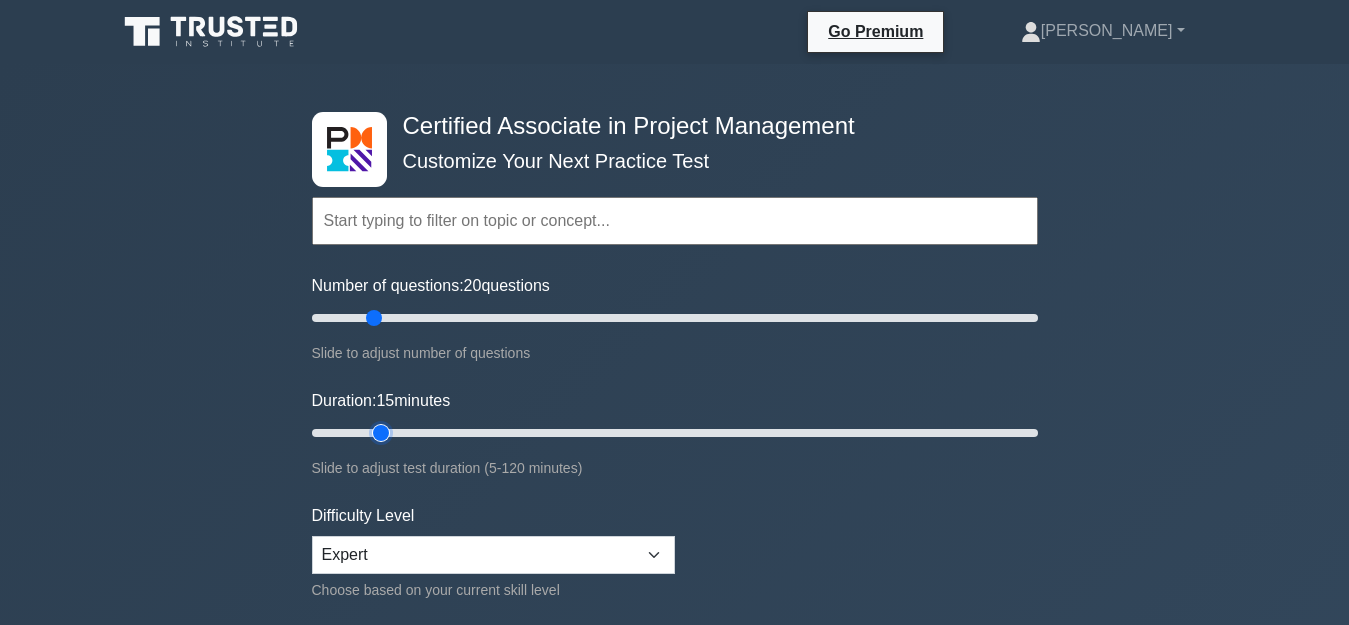 click on "Duration:  15  minutes" at bounding box center (675, 433) 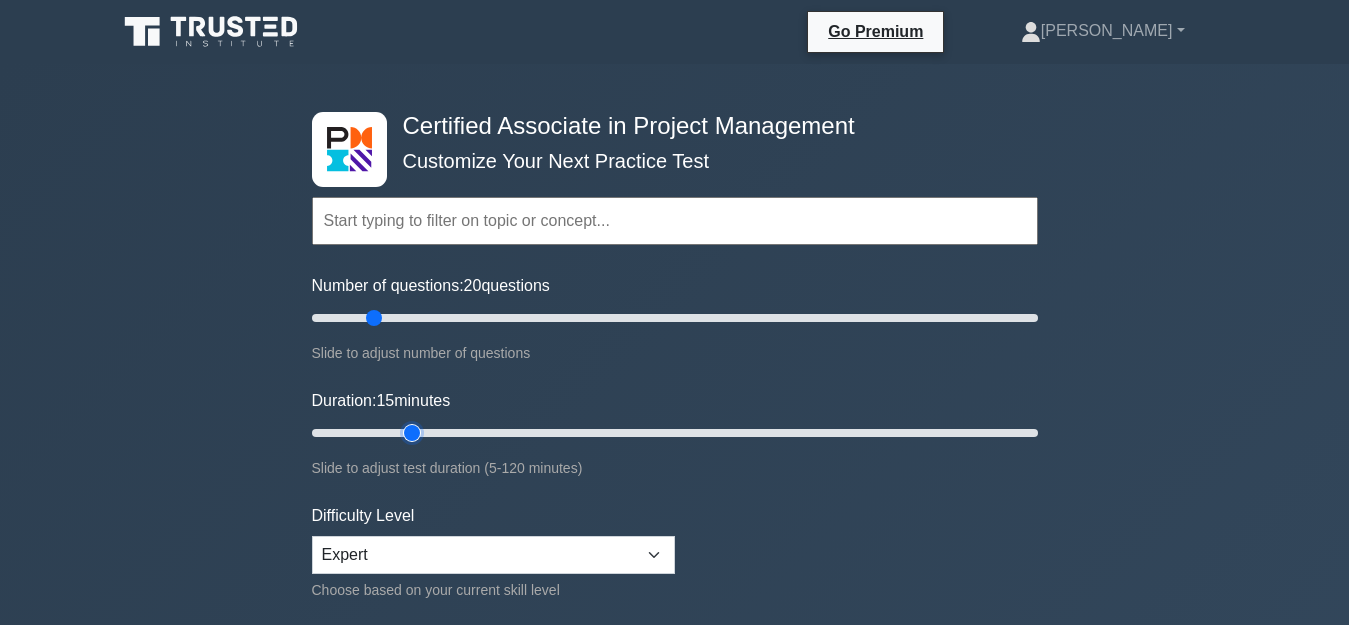 type on "20" 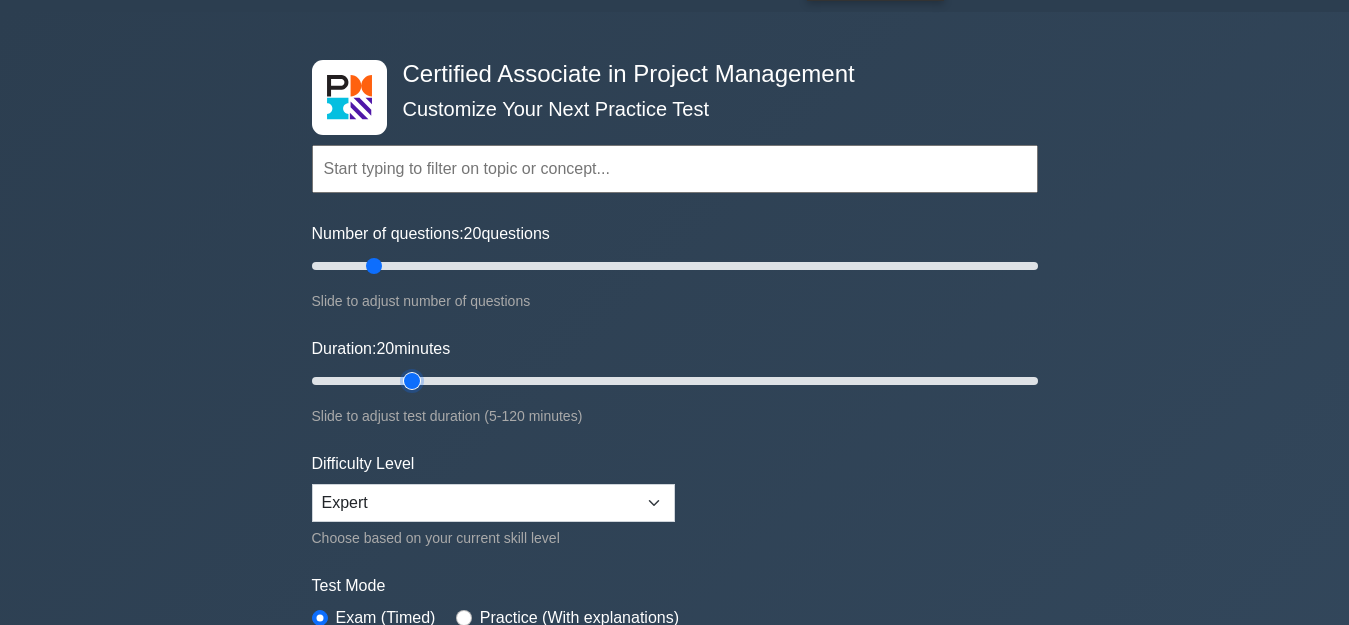 scroll, scrollTop: 306, scrollLeft: 0, axis: vertical 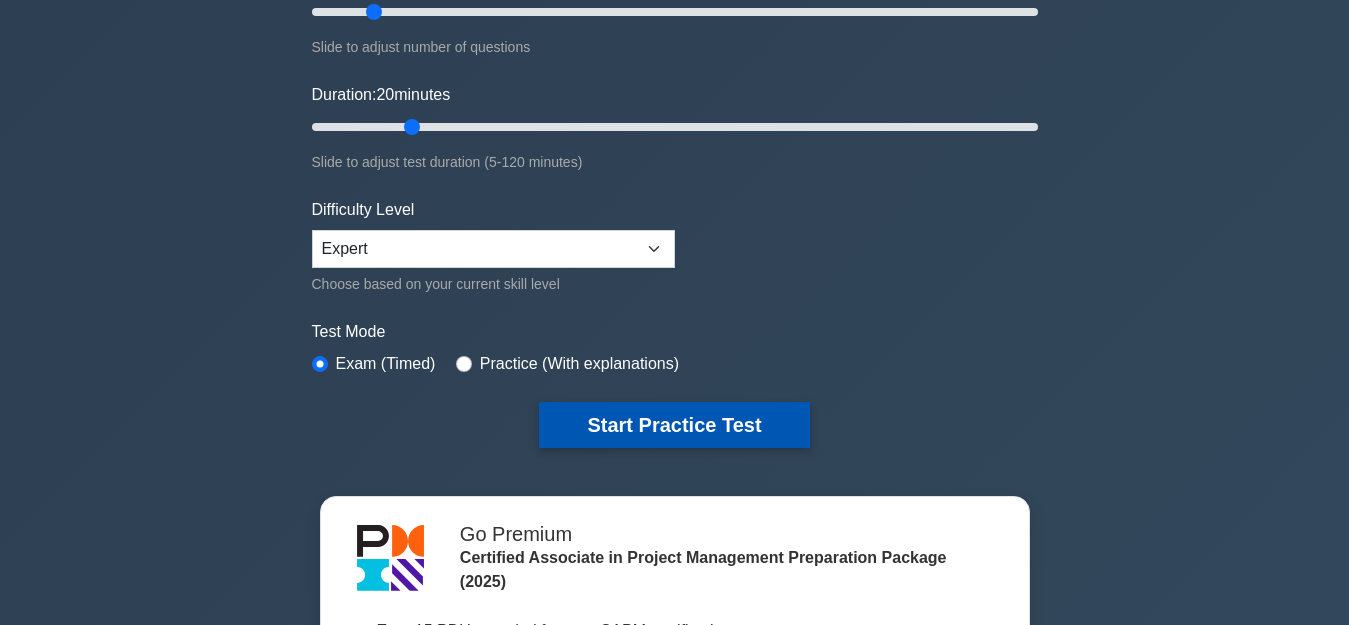 click on "Start Practice Test" at bounding box center (674, 425) 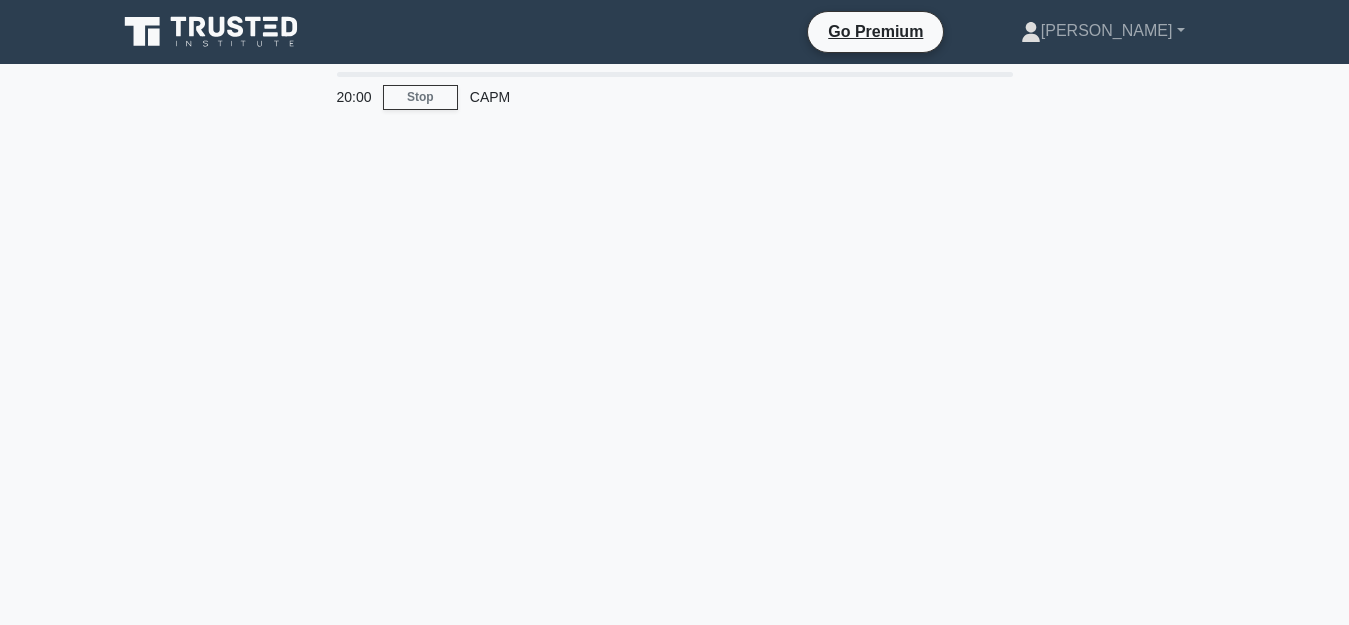scroll, scrollTop: 0, scrollLeft: 0, axis: both 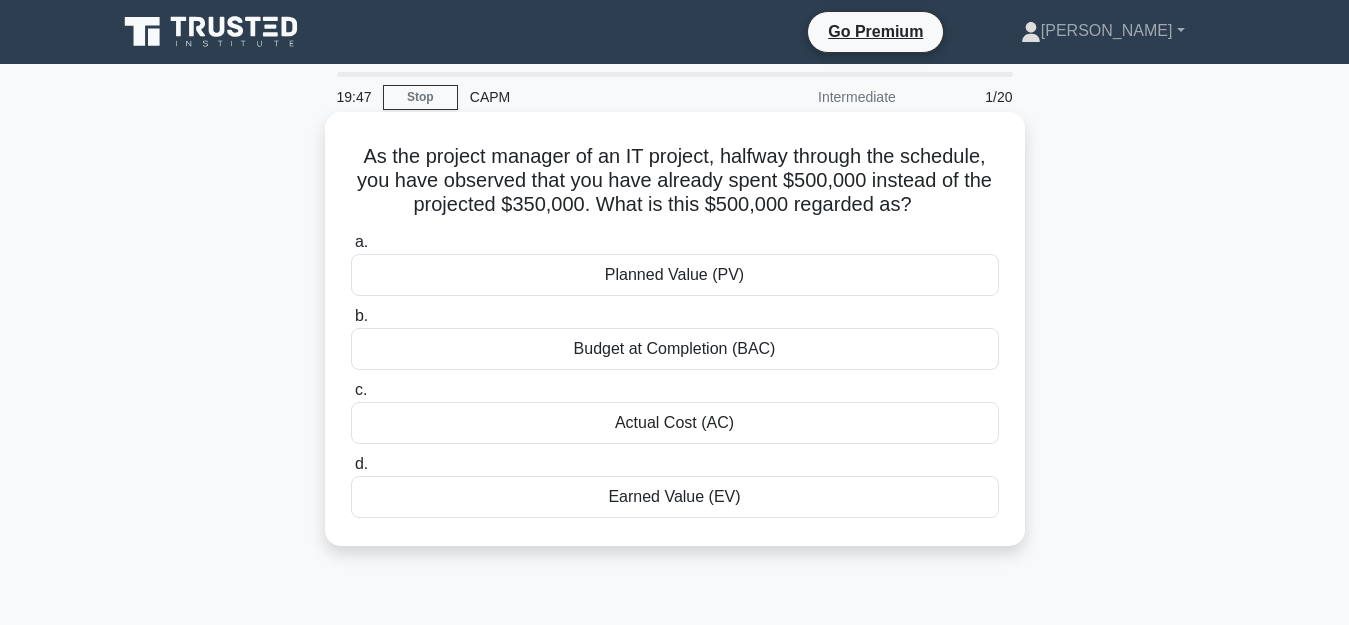click on "Actual Cost (AC)" at bounding box center (675, 423) 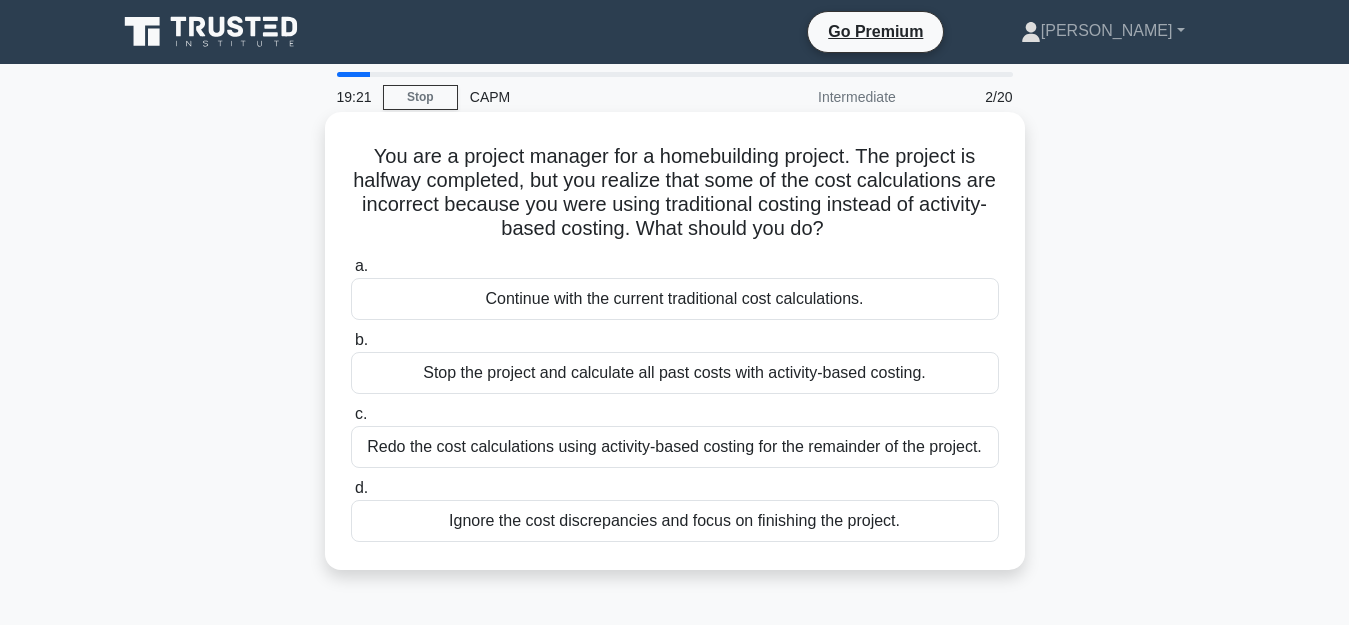click on "Redo the cost calculations using activity-based costing for the remainder of the project." at bounding box center (675, 447) 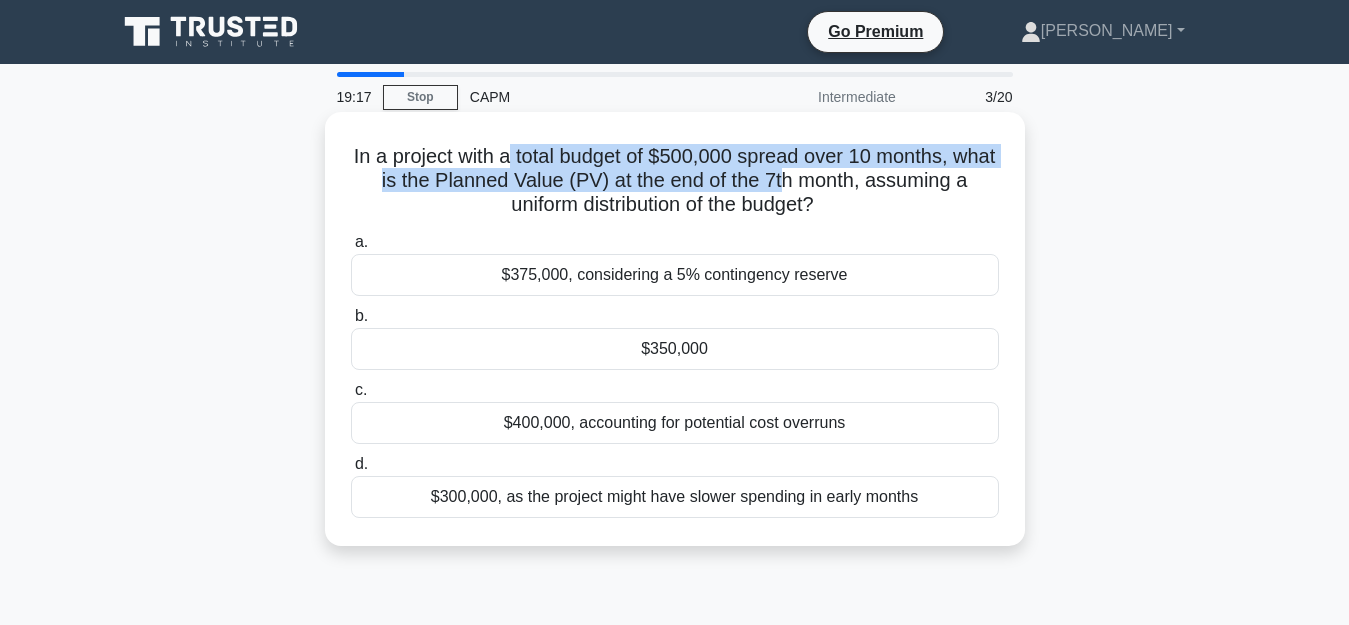drag, startPoint x: 511, startPoint y: 156, endPoint x: 781, endPoint y: 182, distance: 271.24896 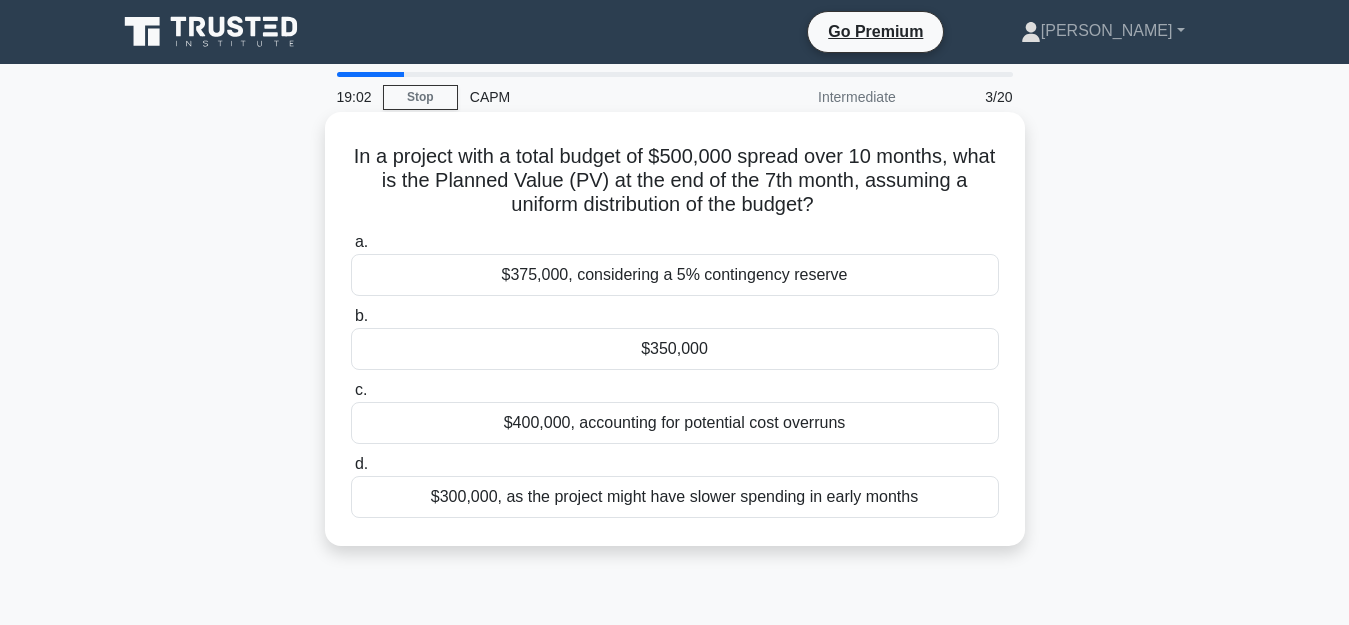 drag, startPoint x: 543, startPoint y: 354, endPoint x: 543, endPoint y: 375, distance: 21 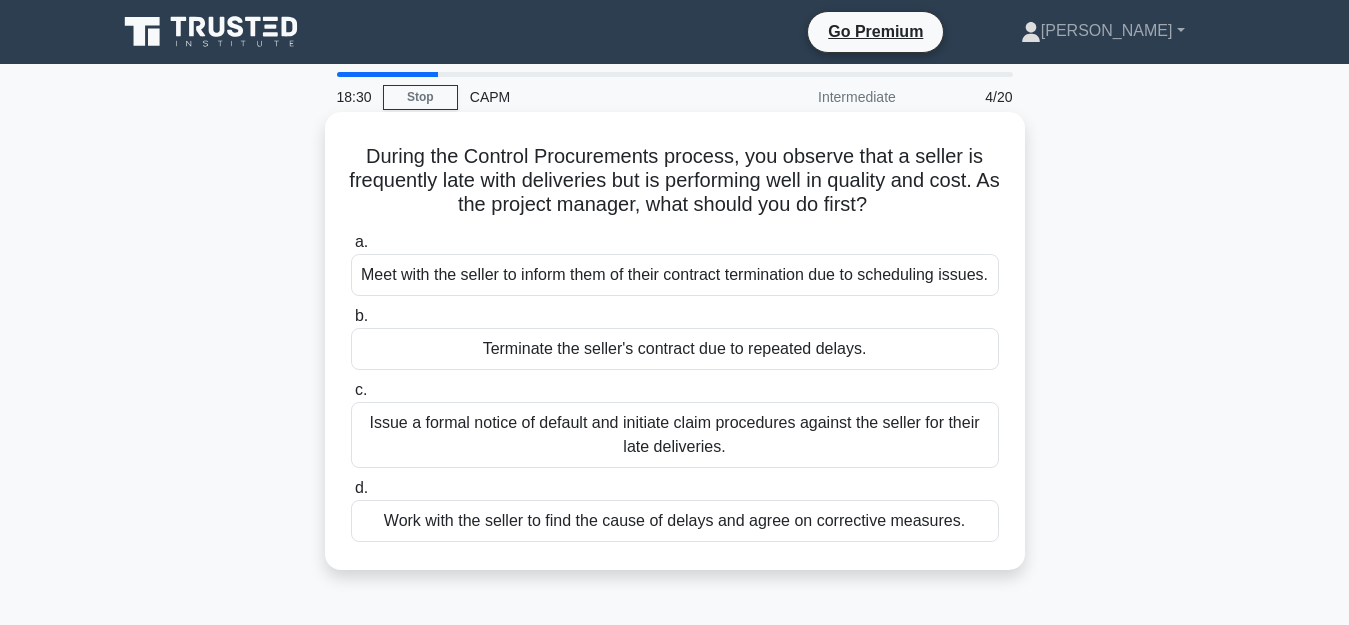click on "Work with the seller to find the cause of delays and agree on corrective measures." at bounding box center [675, 521] 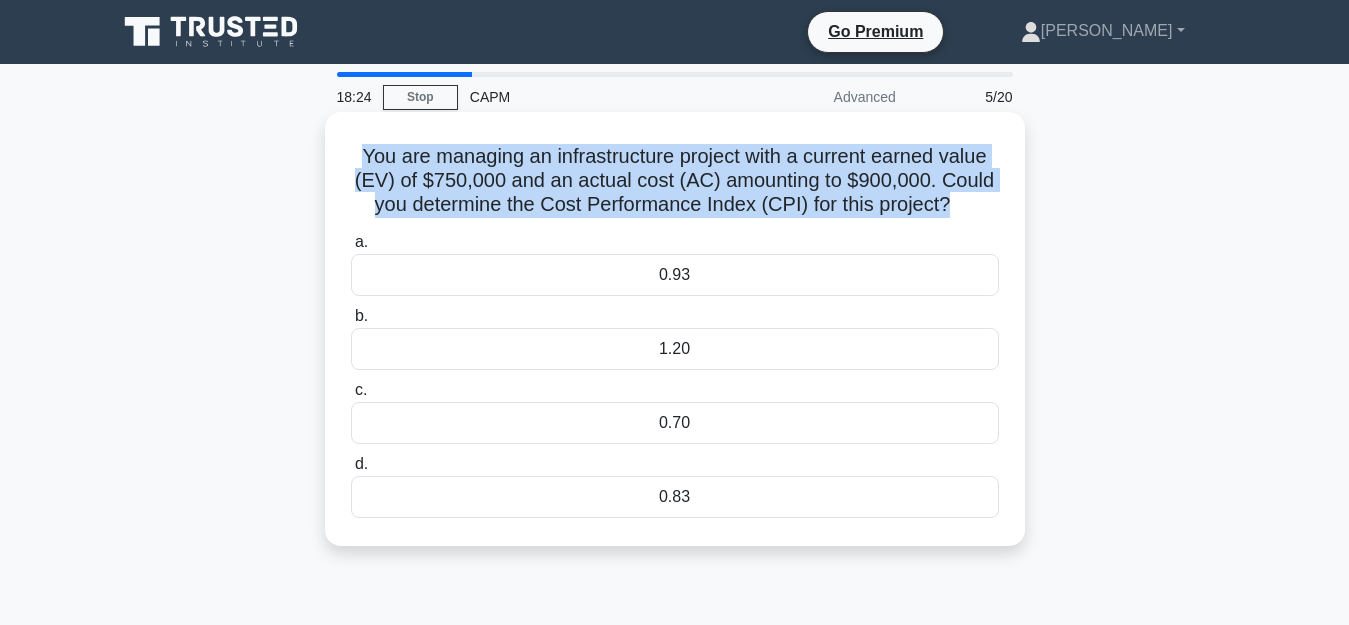 drag, startPoint x: 501, startPoint y: 169, endPoint x: 946, endPoint y: 222, distance: 448.14508 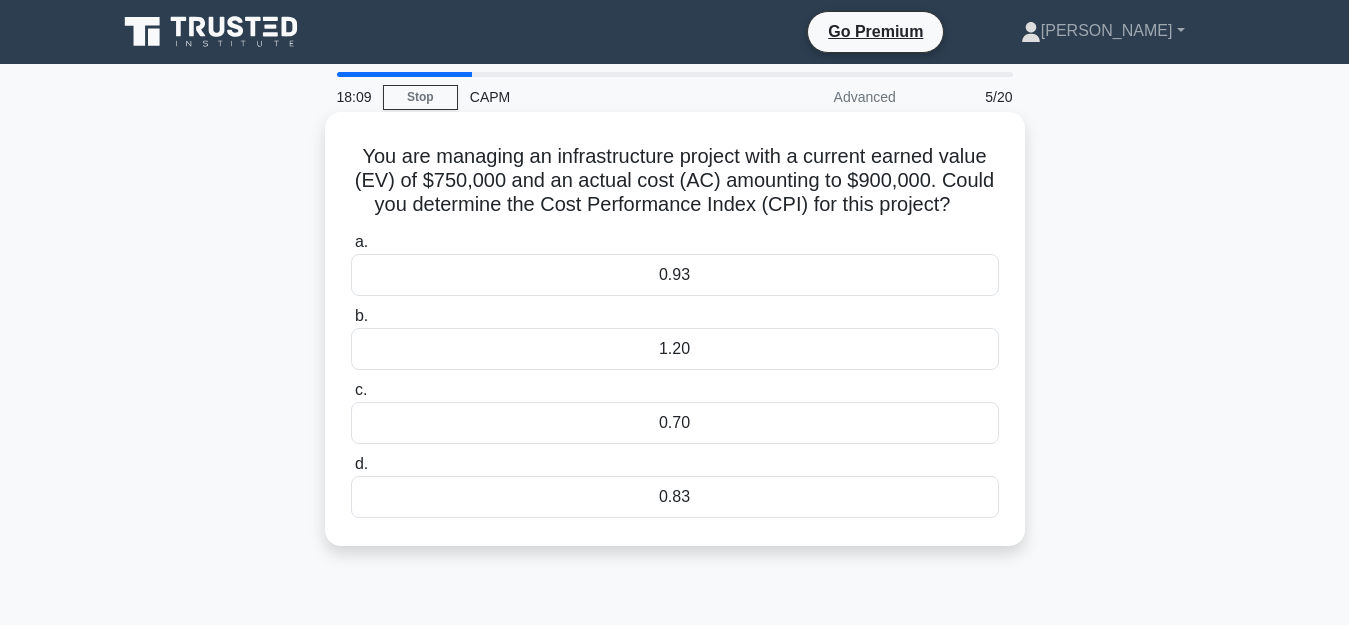 click on "0.83" at bounding box center [675, 497] 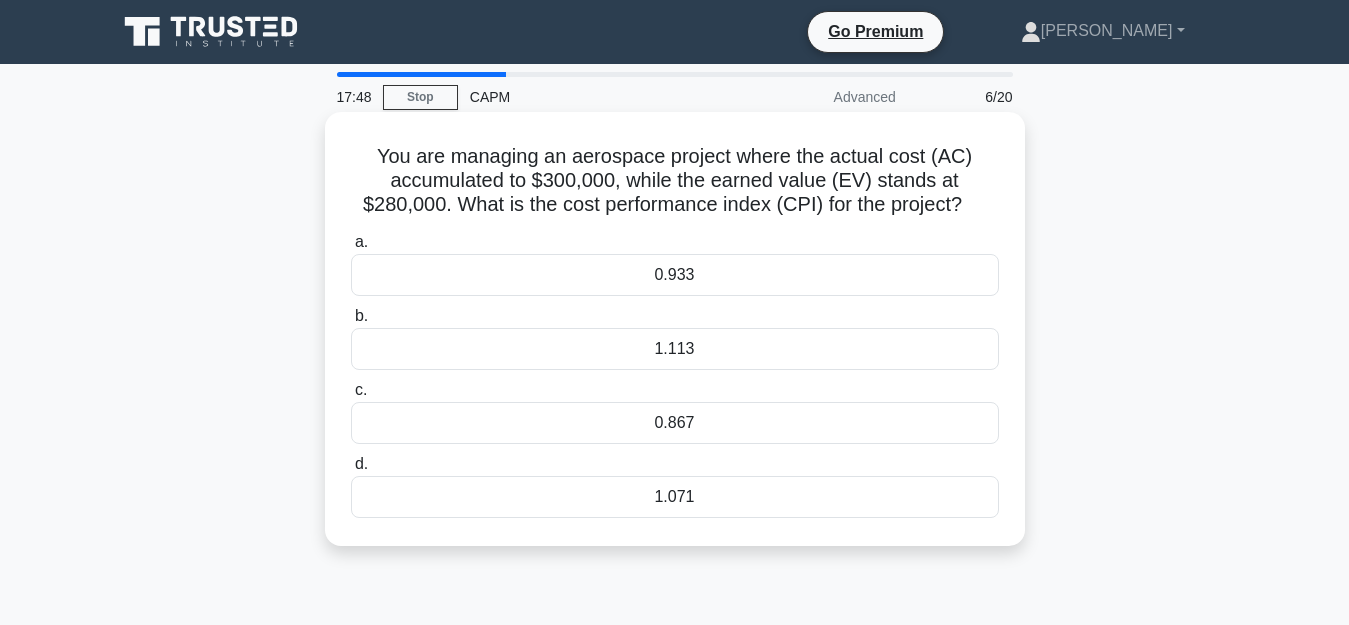 click on "0.933" at bounding box center (675, 275) 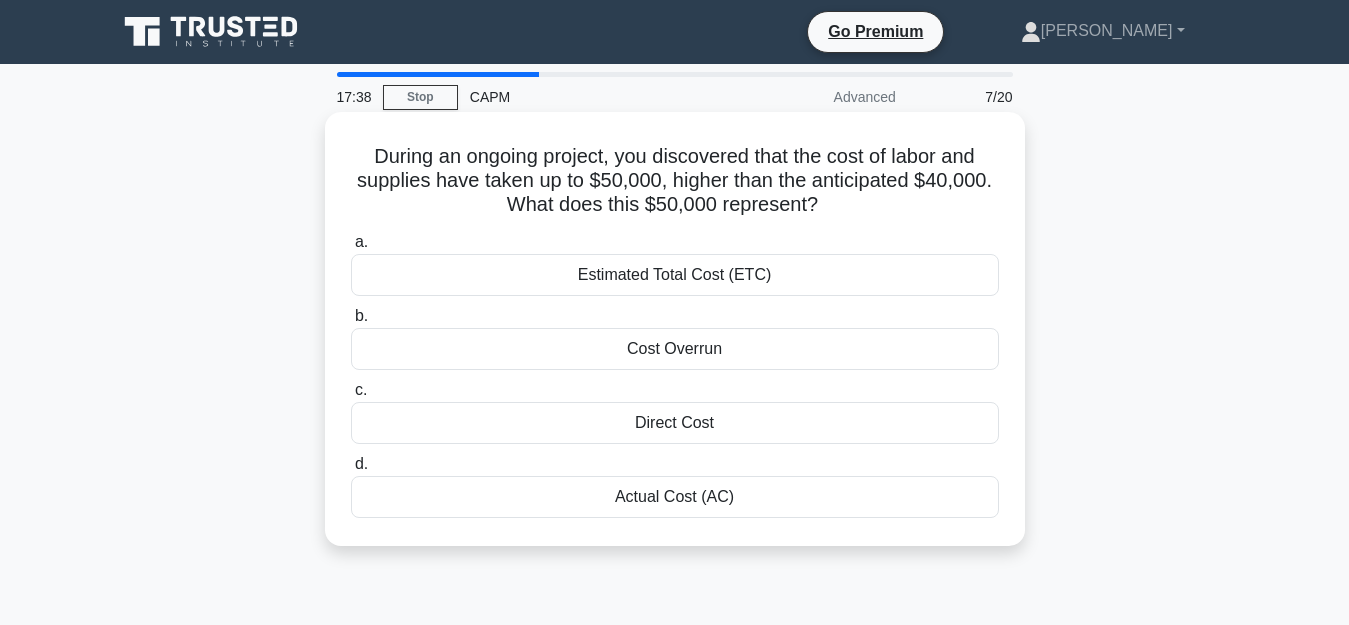 click on "Actual Cost (AC)" at bounding box center [675, 497] 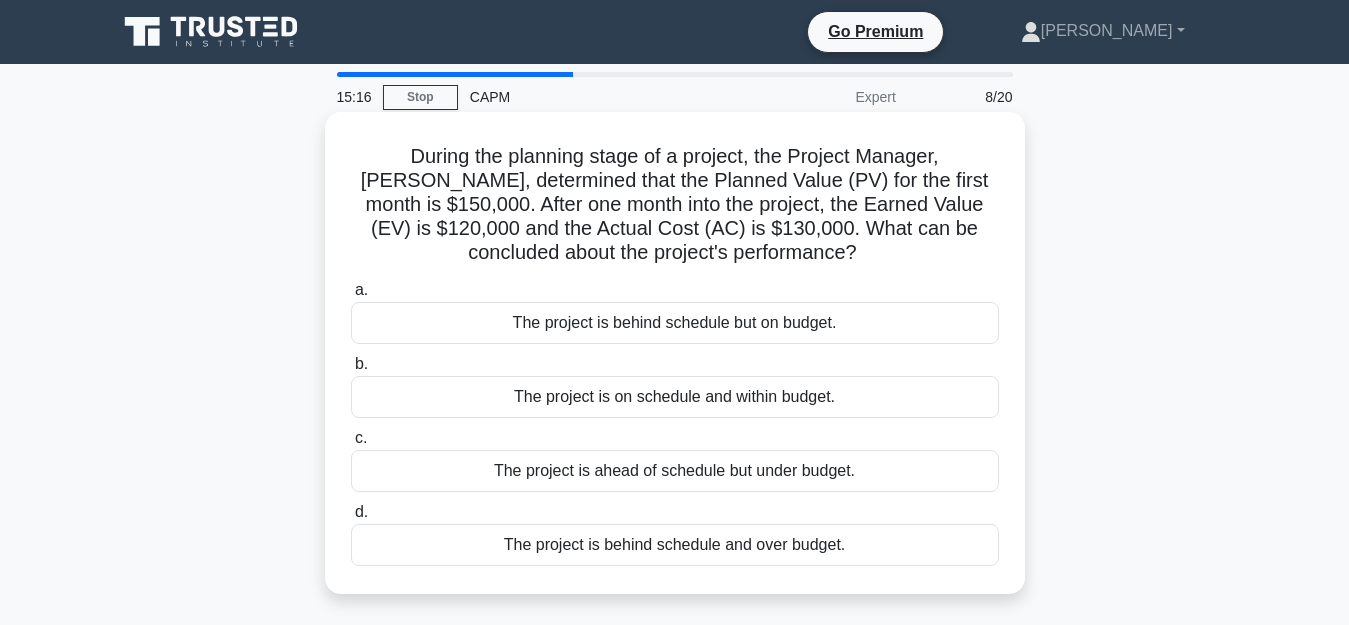 click on "The project is behind schedule but on budget." at bounding box center (675, 323) 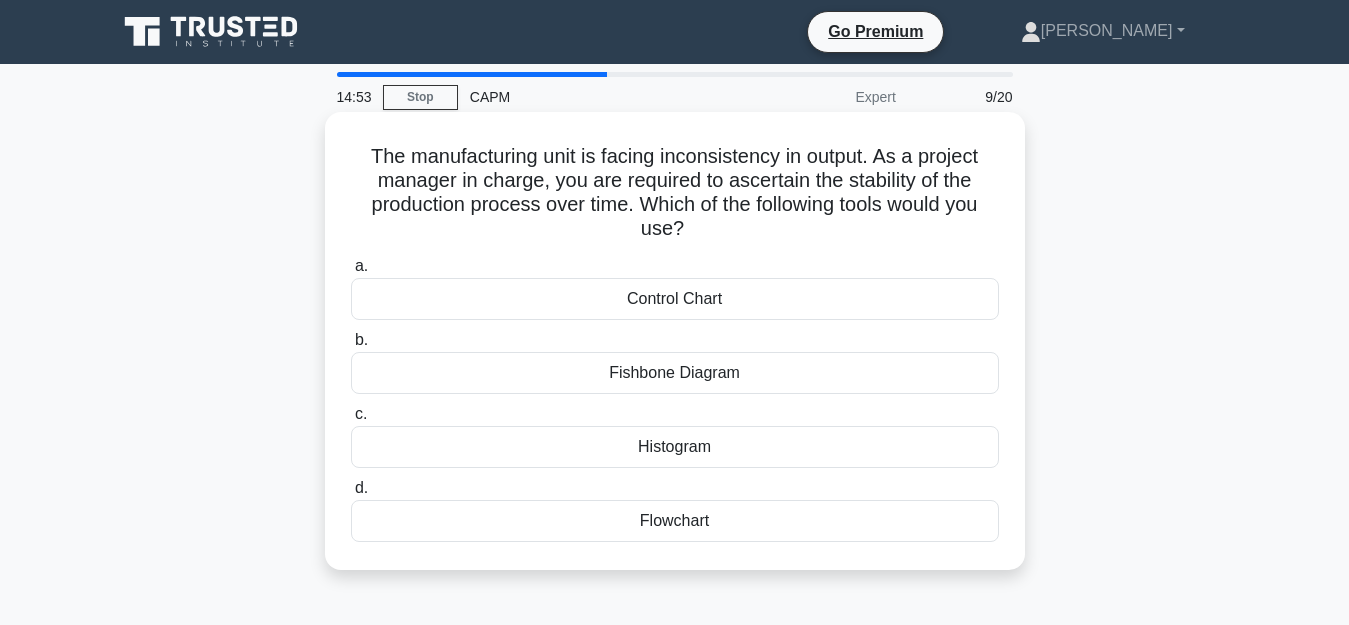 click on "Control Chart" at bounding box center [675, 299] 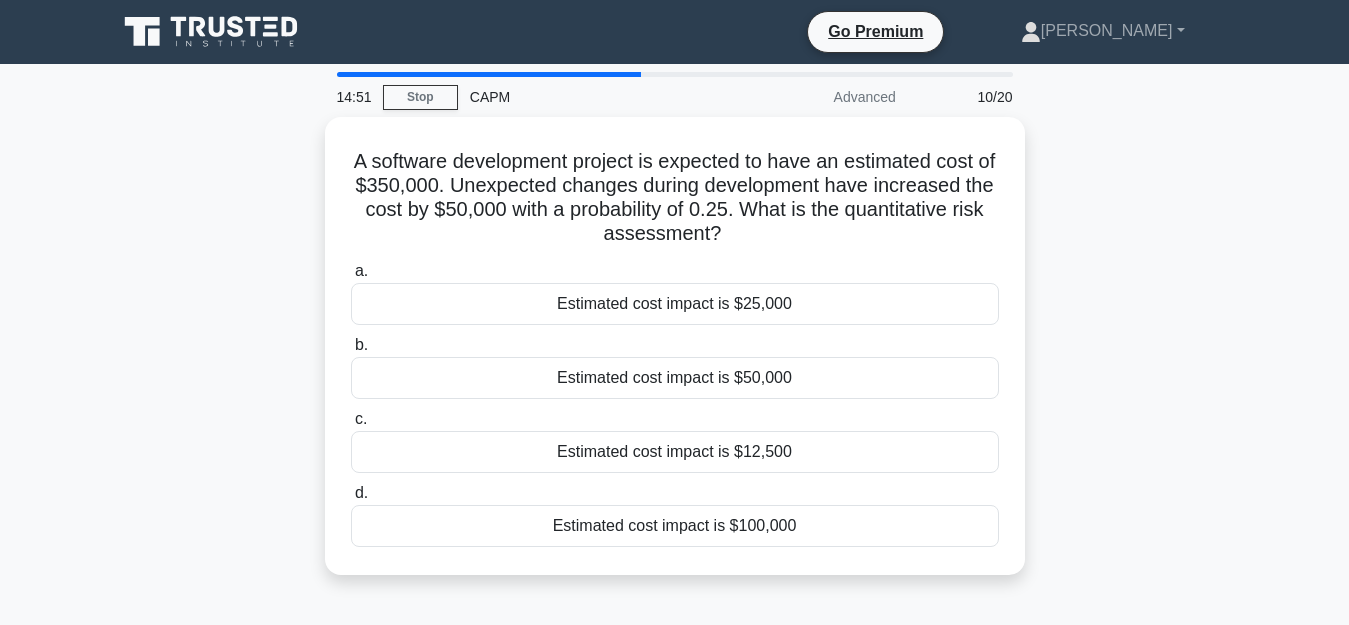 drag, startPoint x: 277, startPoint y: 183, endPoint x: 1100, endPoint y: 316, distance: 833.67737 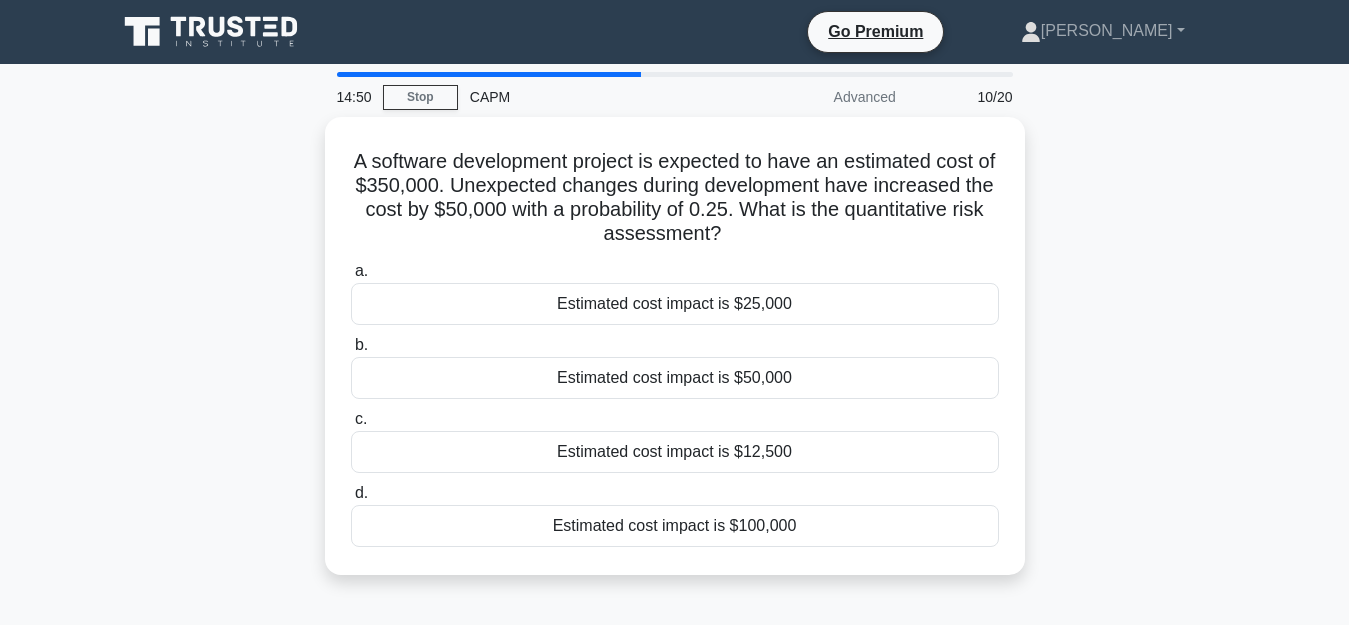 click on "A software development project is expected to have an estimated cost of $350,000. Unexpected changes during development have increased the cost by $50,000 with a probability of 0.25. What is the quantitative risk assessment?
.spinner_0XTQ{transform-origin:center;animation:spinner_y6GP .75s linear infinite}@keyframes spinner_y6GP{100%{transform:rotate(360deg)}}
a.
Estimated cost impact is $25,000" at bounding box center [675, 358] 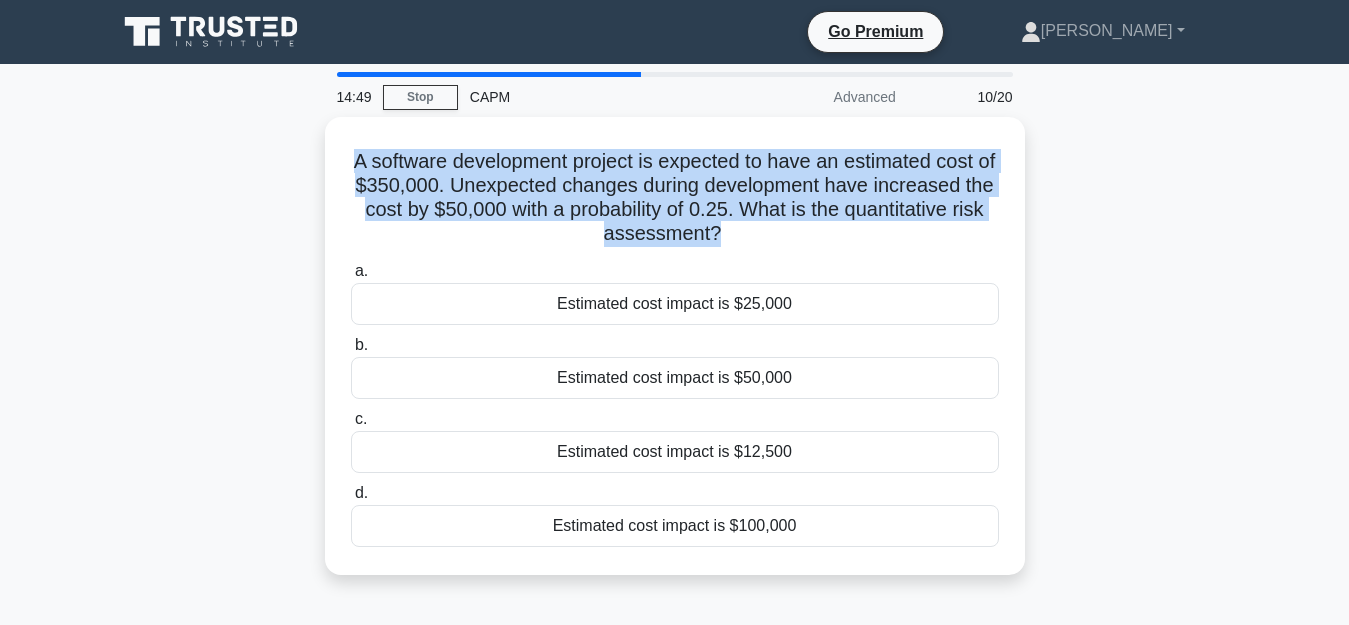 drag, startPoint x: 1057, startPoint y: 288, endPoint x: 143, endPoint y: 143, distance: 925.4302 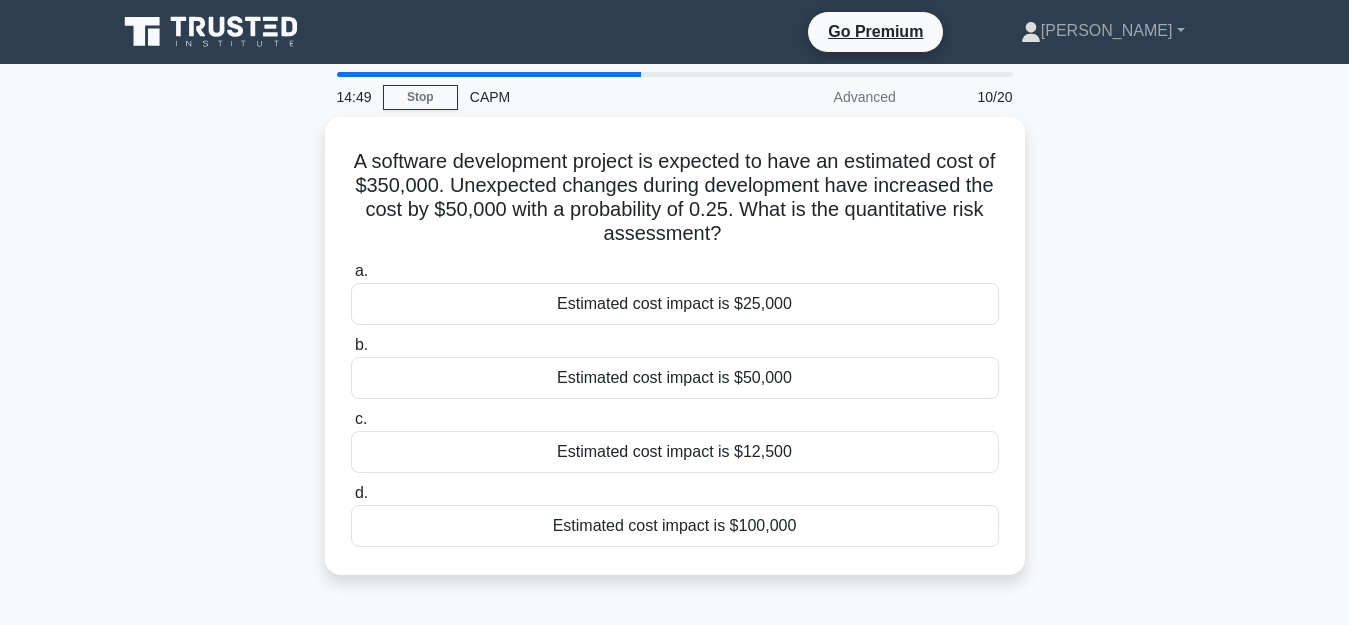 click on "A software development project is expected to have an estimated cost of $350,000. Unexpected changes during development have increased the cost by $50,000 with a probability of 0.25. What is the quantitative risk assessment?
.spinner_0XTQ{transform-origin:center;animation:spinner_y6GP .75s linear infinite}@keyframes spinner_y6GP{100%{transform:rotate(360deg)}}
a.
Estimated cost impact is $25,000" at bounding box center (675, 358) 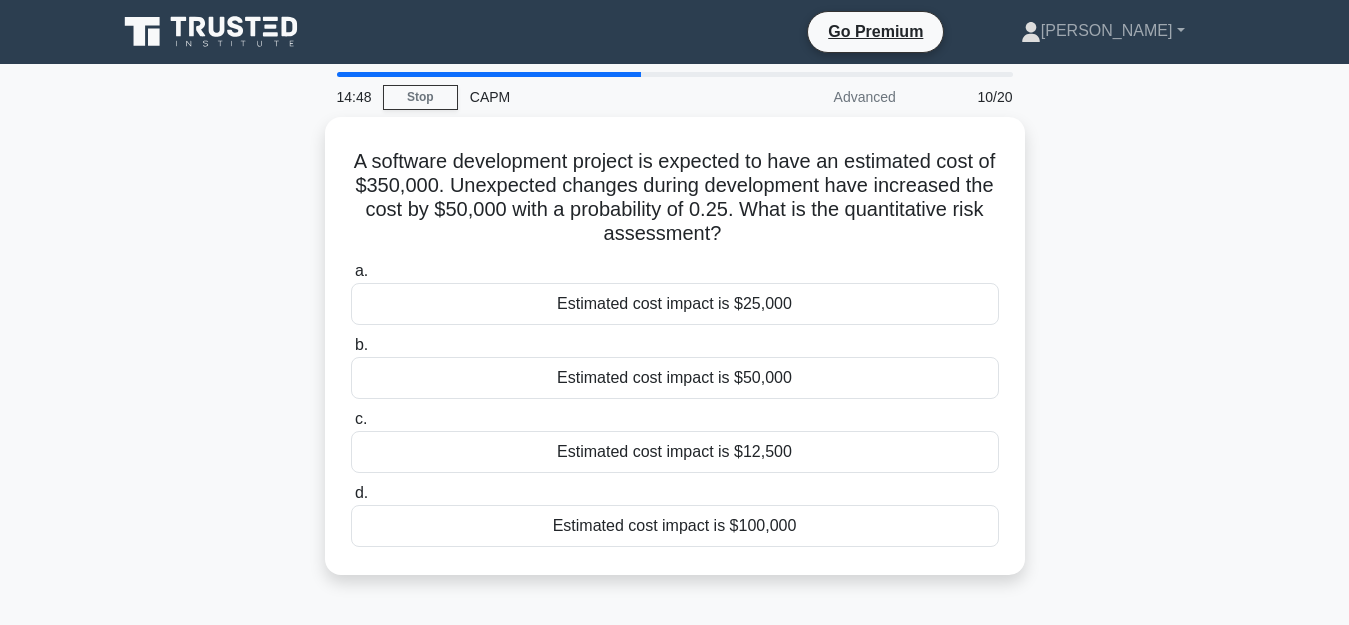drag, startPoint x: 440, startPoint y: 193, endPoint x: 1082, endPoint y: 244, distance: 644.0225 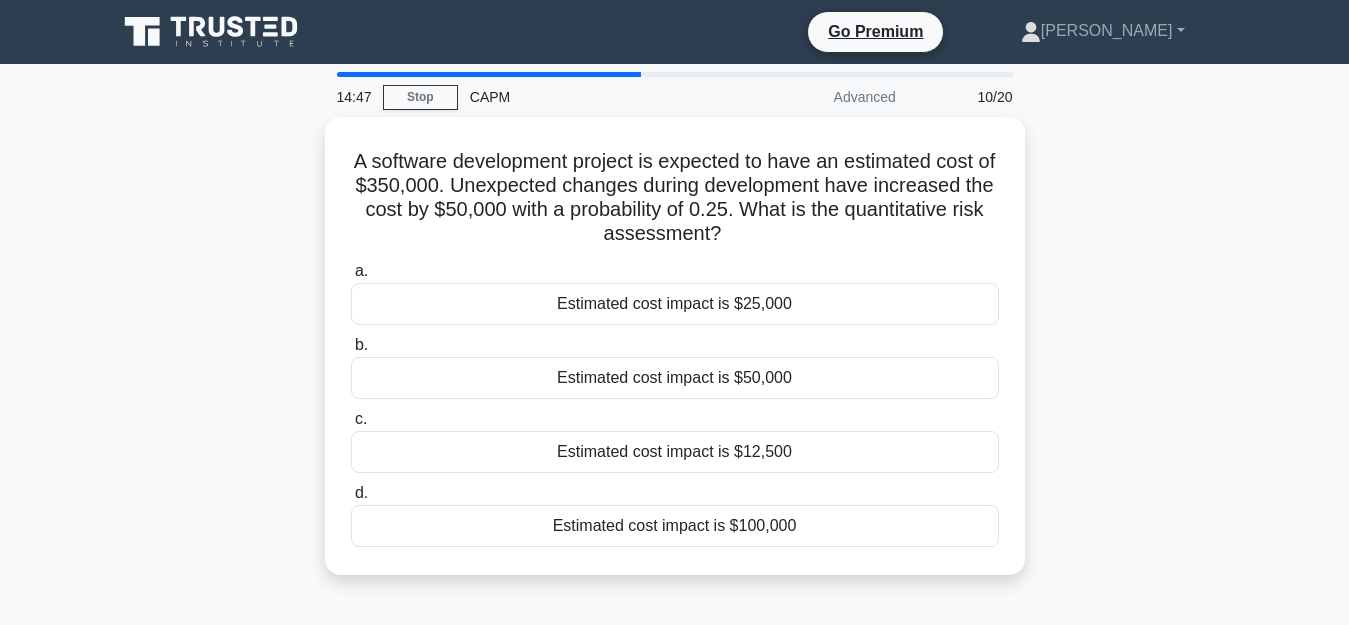 click on "A software development project is expected to have an estimated cost of $350,000. Unexpected changes during development have increased the cost by $50,000 with a probability of 0.25. What is the quantitative risk assessment?
.spinner_0XTQ{transform-origin:center;animation:spinner_y6GP .75s linear infinite}@keyframes spinner_y6GP{100%{transform:rotate(360deg)}}
a.
Estimated cost impact is $25,000" at bounding box center [675, 358] 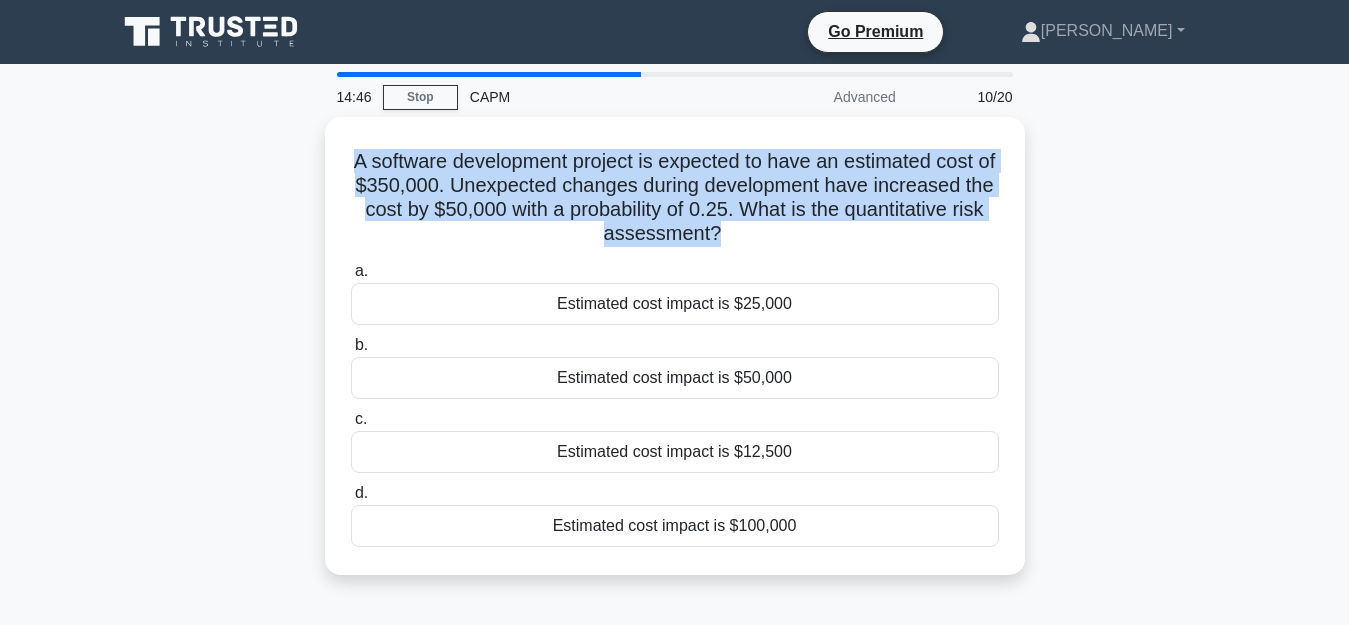 drag, startPoint x: 1066, startPoint y: 245, endPoint x: 304, endPoint y: 146, distance: 768.4042 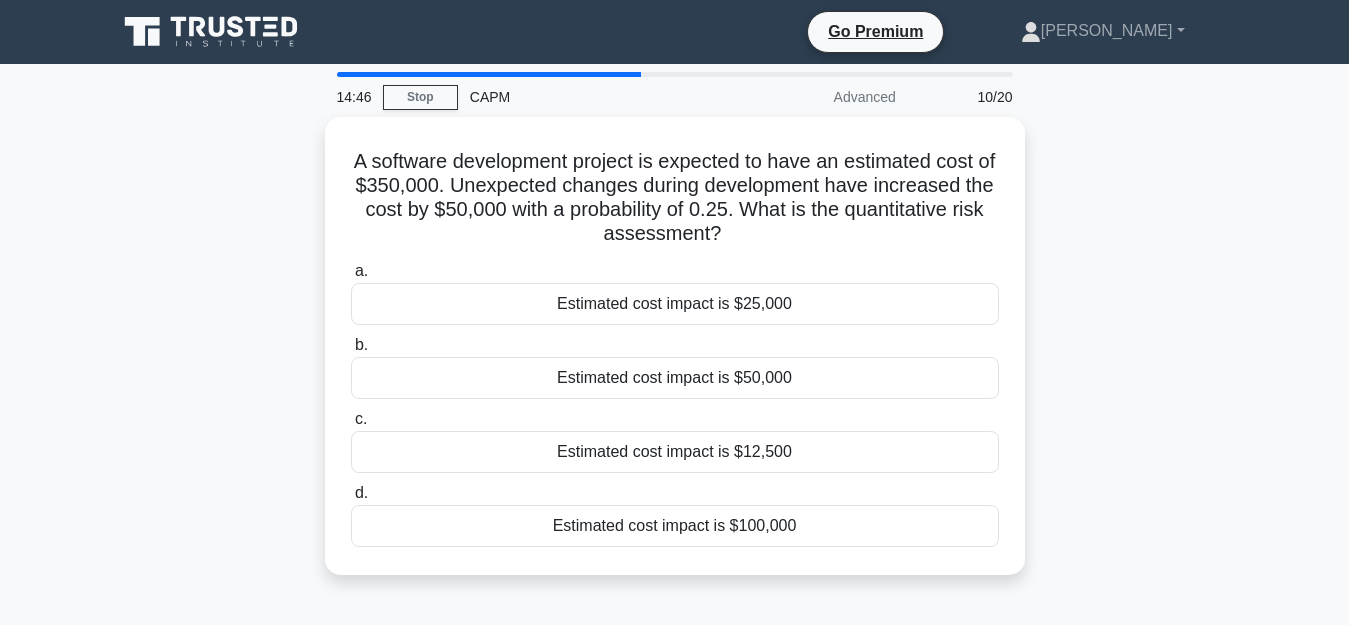 click on "A software development project is expected to have an estimated cost of $350,000. Unexpected changes during development have increased the cost by $50,000 with a probability of 0.25. What is the quantitative risk assessment?
.spinner_0XTQ{transform-origin:center;animation:spinner_y6GP .75s linear infinite}@keyframes spinner_y6GP{100%{transform:rotate(360deg)}}
a.
Estimated cost impact is $25,000" at bounding box center (675, 358) 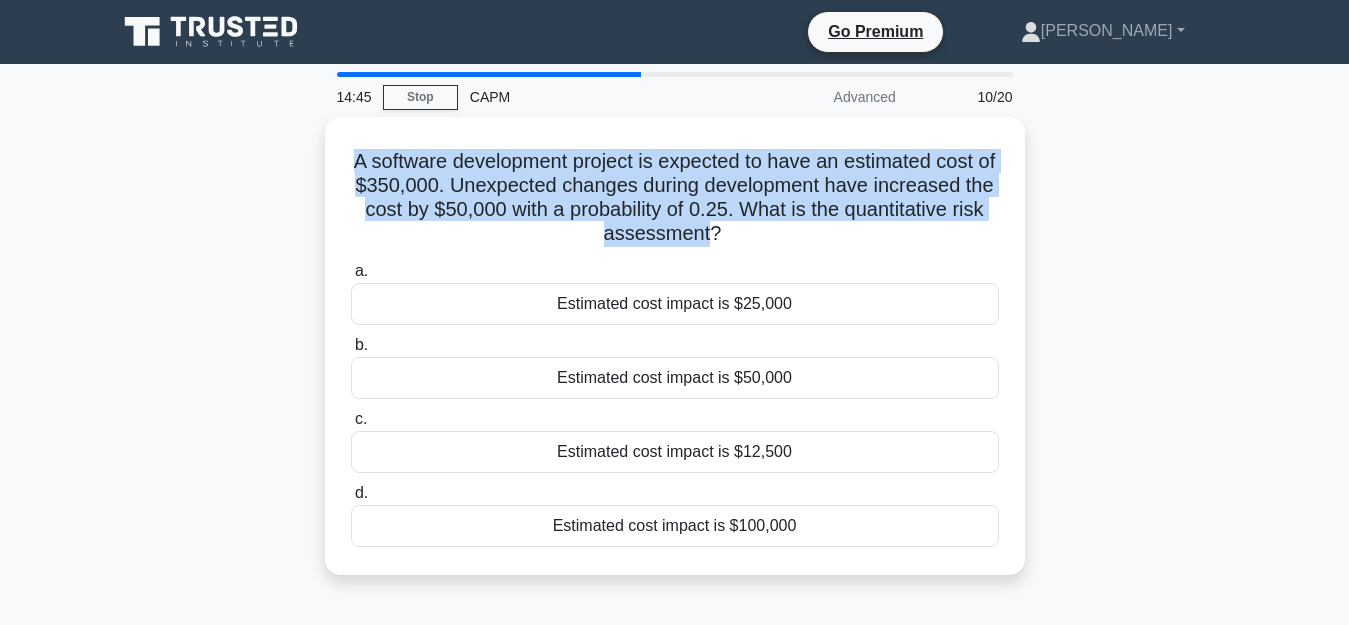 drag, startPoint x: 304, startPoint y: 146, endPoint x: 1256, endPoint y: 214, distance: 954.4255 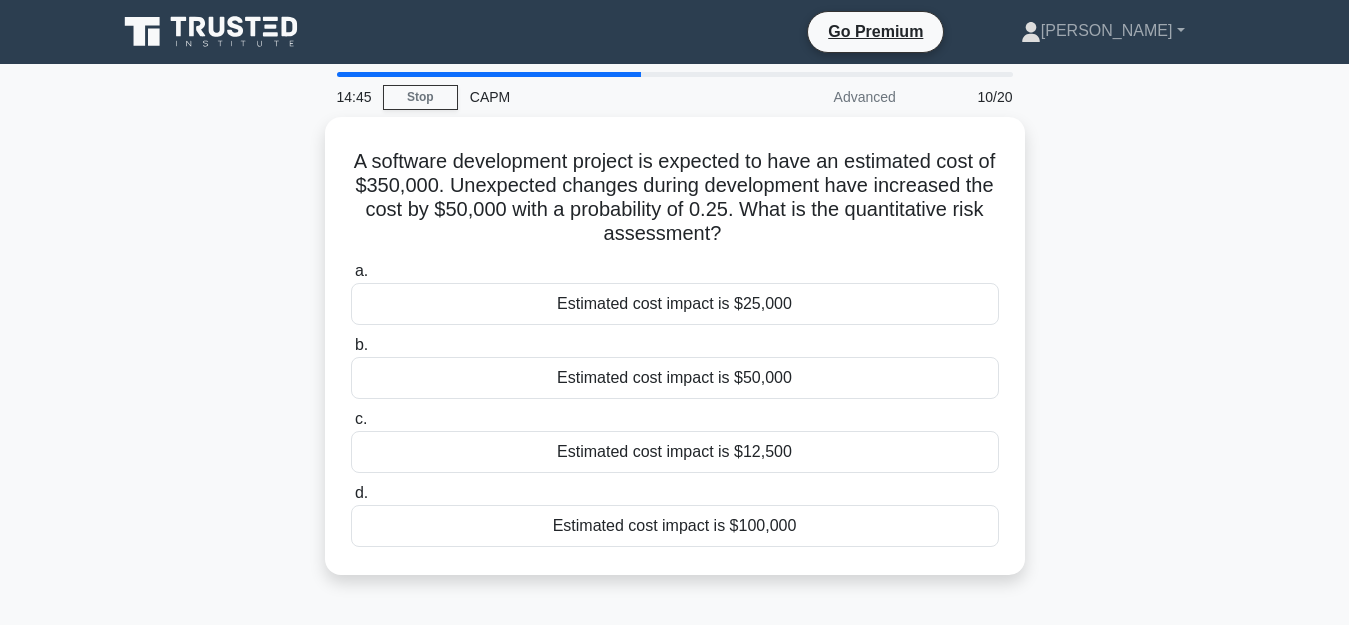 click on "A software development project is expected to have an estimated cost of $350,000. Unexpected changes during development have increased the cost by $50,000 with a probability of 0.25. What is the quantitative risk assessment?
.spinner_0XTQ{transform-origin:center;animation:spinner_y6GP .75s linear infinite}@keyframes spinner_y6GP{100%{transform:rotate(360deg)}}
a.
Estimated cost impact is $25,000" at bounding box center (675, 358) 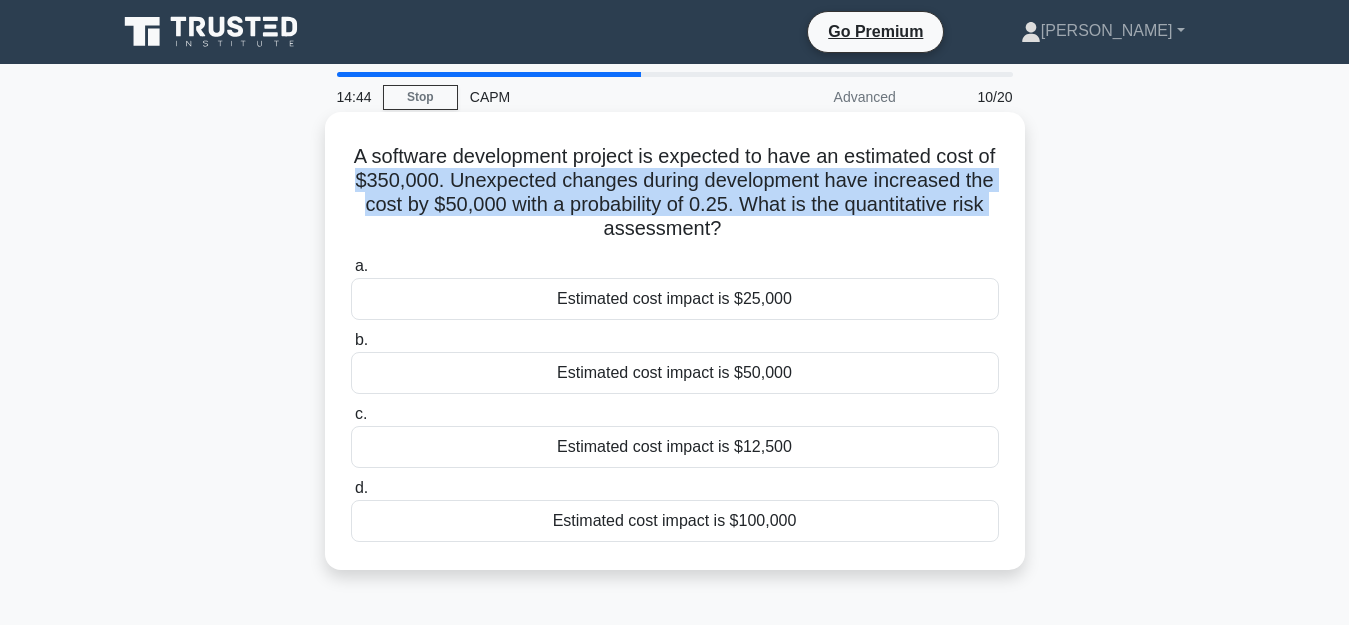 drag, startPoint x: 1136, startPoint y: 123, endPoint x: 427, endPoint y: 211, distance: 714.44037 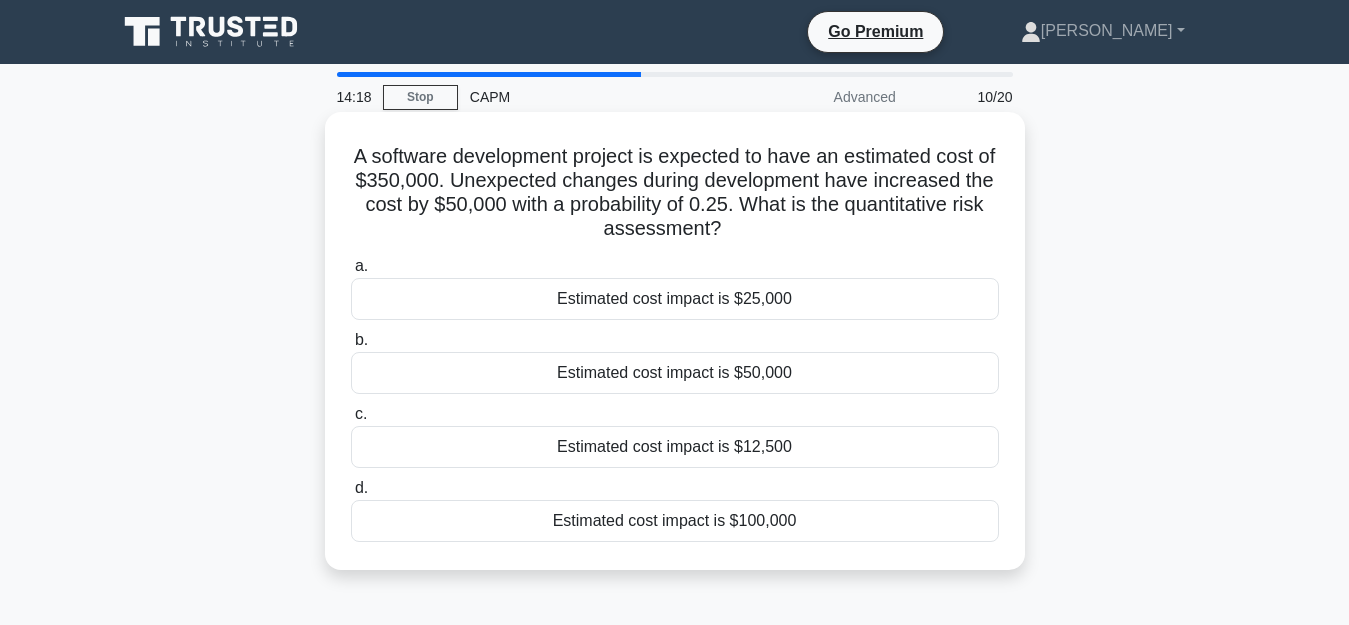 click on "Estimated cost impact is $12,500" at bounding box center [675, 447] 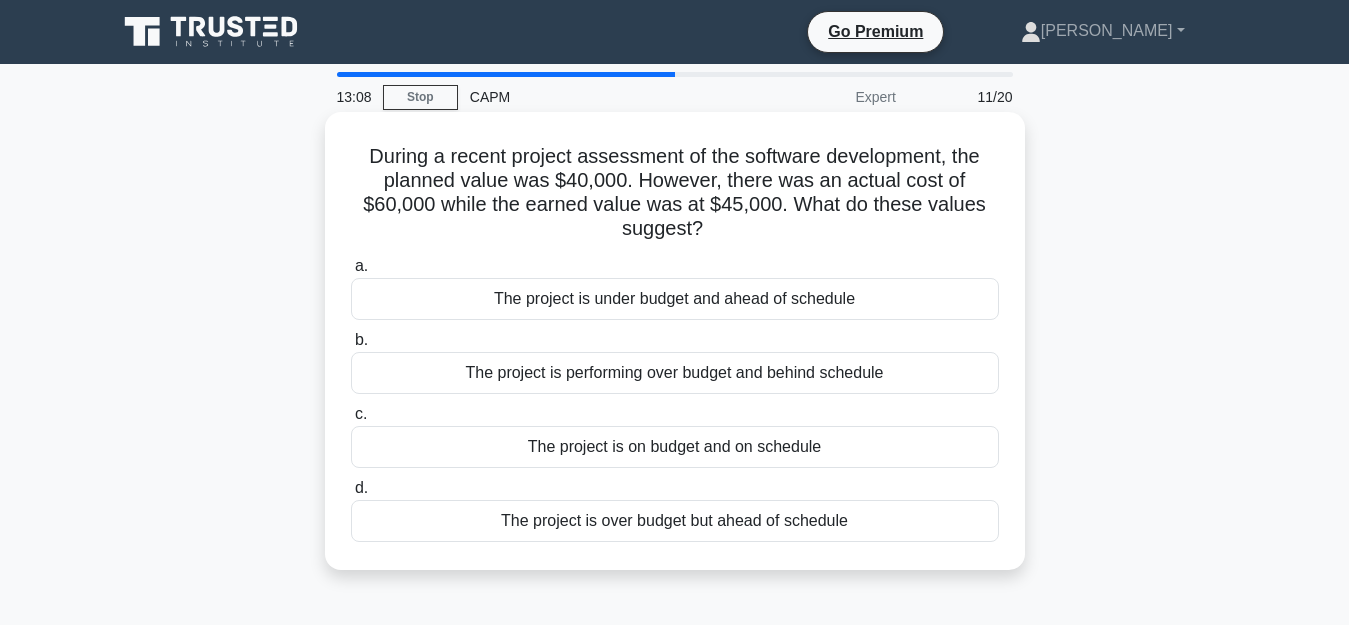 click on "The project is performing over budget and behind schedule" at bounding box center [675, 373] 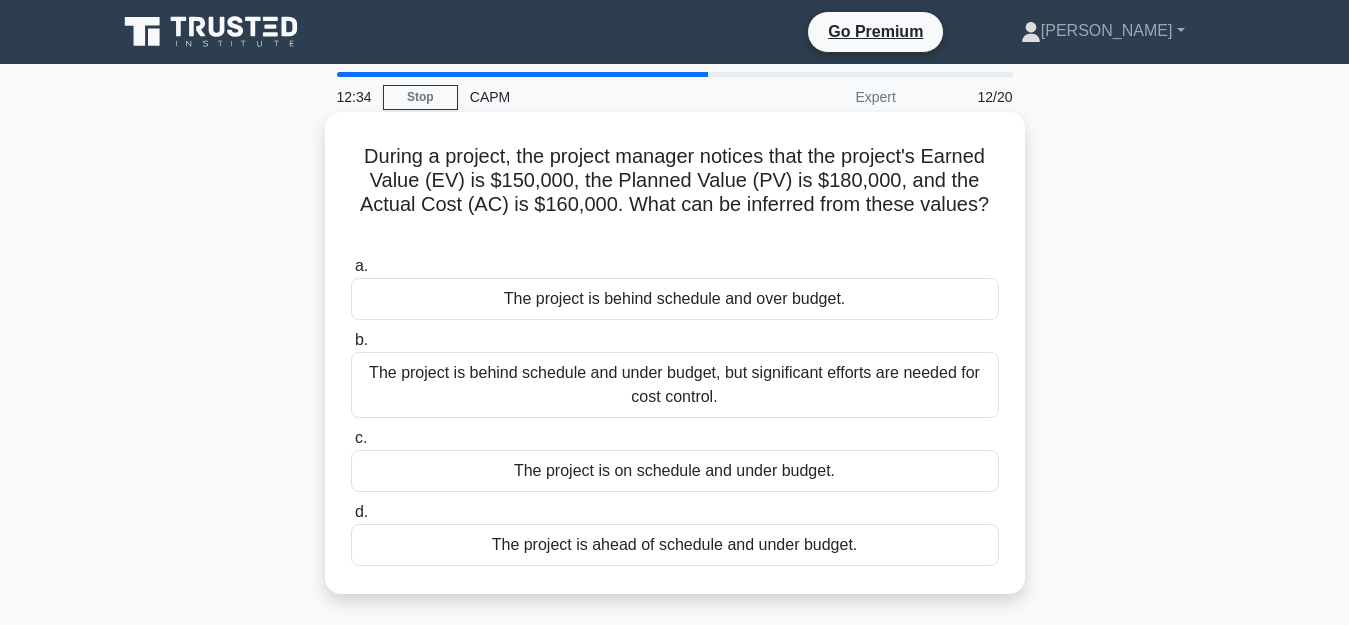 click on "The project is behind schedule and over budget." at bounding box center (675, 299) 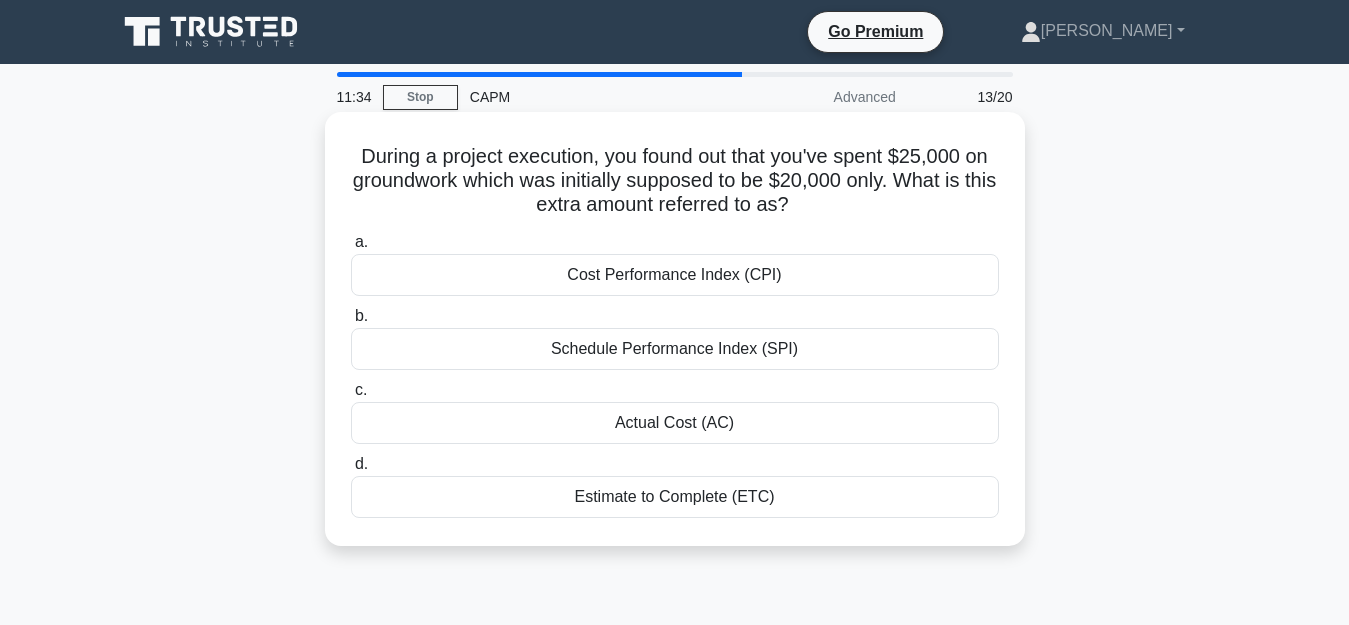 click on "Actual Cost (AC)" at bounding box center (675, 423) 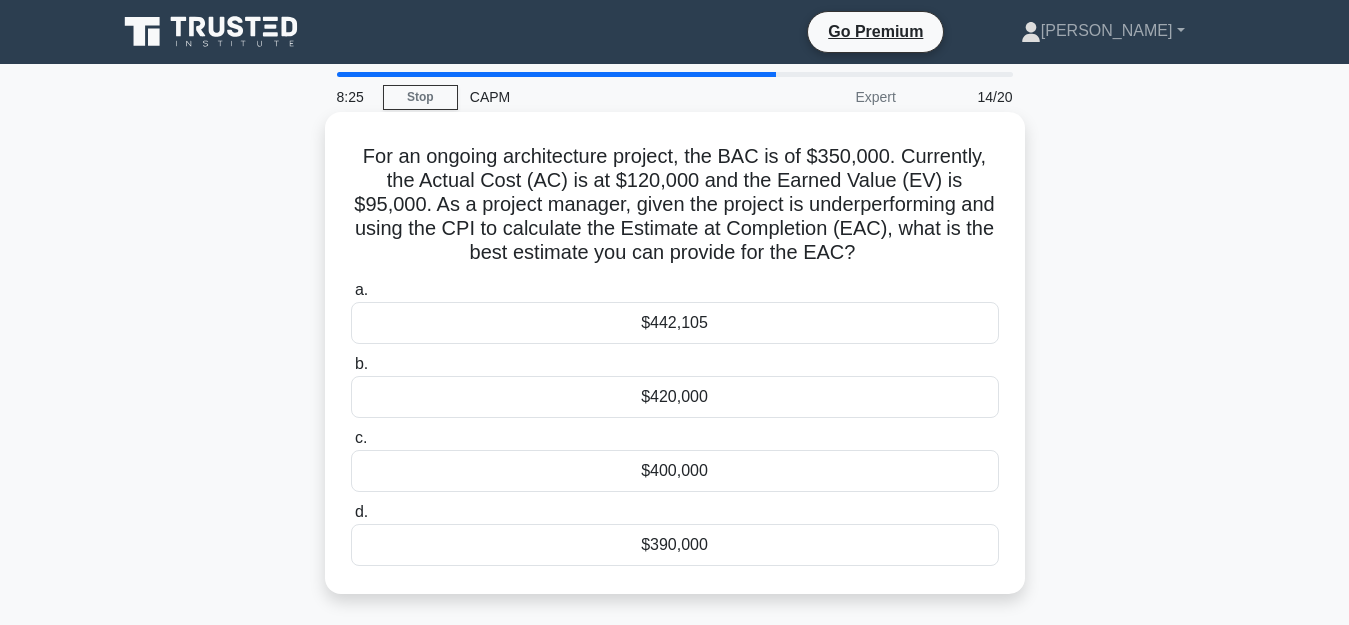 drag, startPoint x: 350, startPoint y: 156, endPoint x: 834, endPoint y: 257, distance: 494.42593 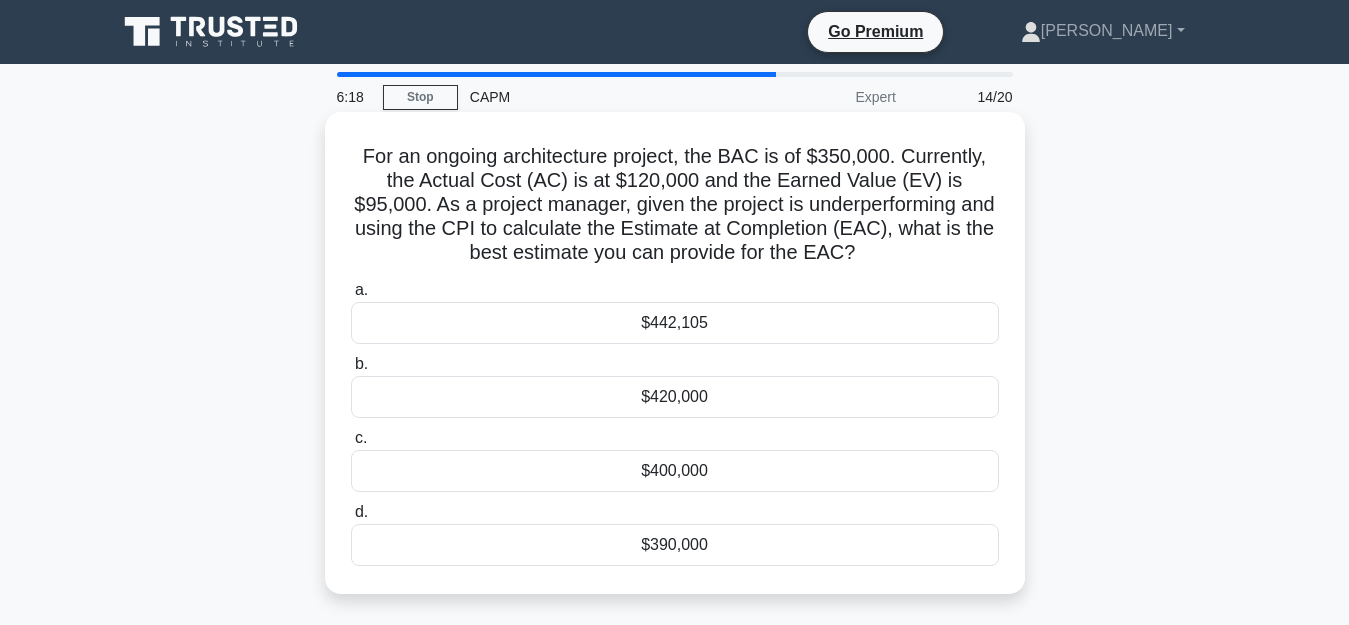 click on "$442,105" at bounding box center [675, 323] 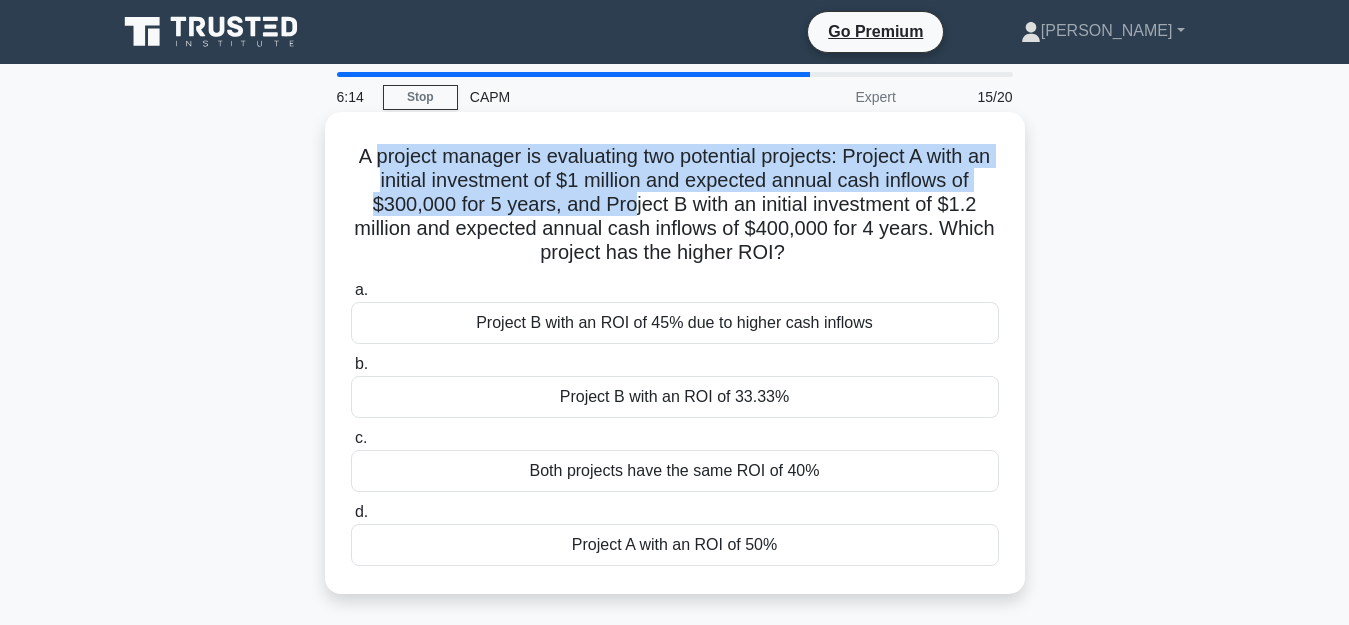 drag, startPoint x: 374, startPoint y: 144, endPoint x: 630, endPoint y: 198, distance: 261.63333 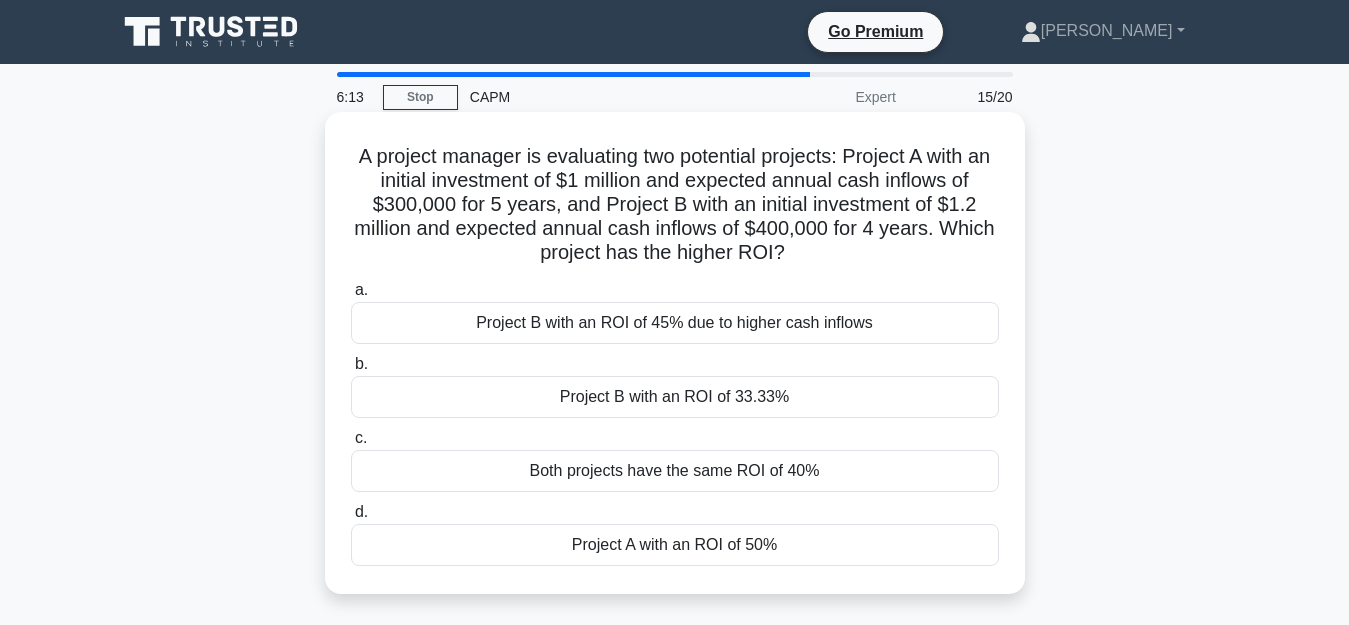 click on "A project manager is evaluating two potential projects: Project A with an initial investment of $1 million and expected annual cash inflows of $300,000 for 5 years, and Project B with an initial investment of $1.2 million and expected annual cash inflows of $400,000 for 4 years. Which project has the higher ROI?
.spinner_0XTQ{transform-origin:center;animation:spinner_y6GP .75s linear infinite}@keyframes spinner_y6GP{100%{transform:rotate(360deg)}}" at bounding box center (675, 205) 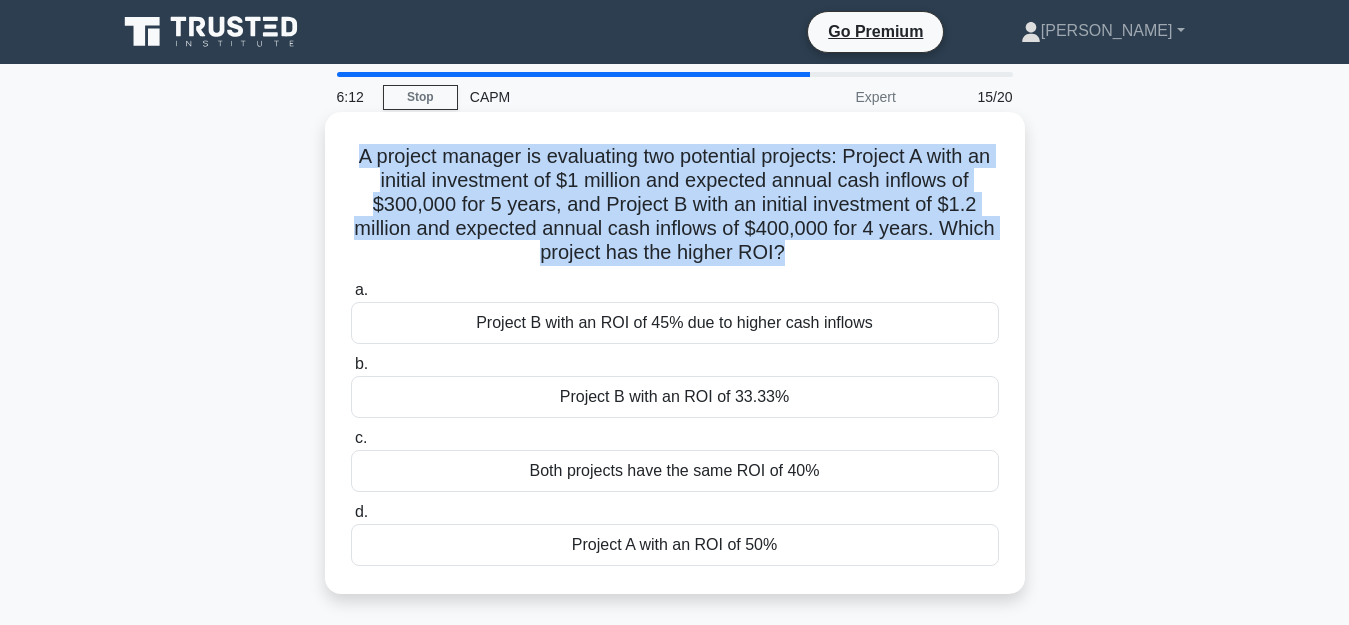 drag, startPoint x: 812, startPoint y: 259, endPoint x: 351, endPoint y: 150, distance: 473.71088 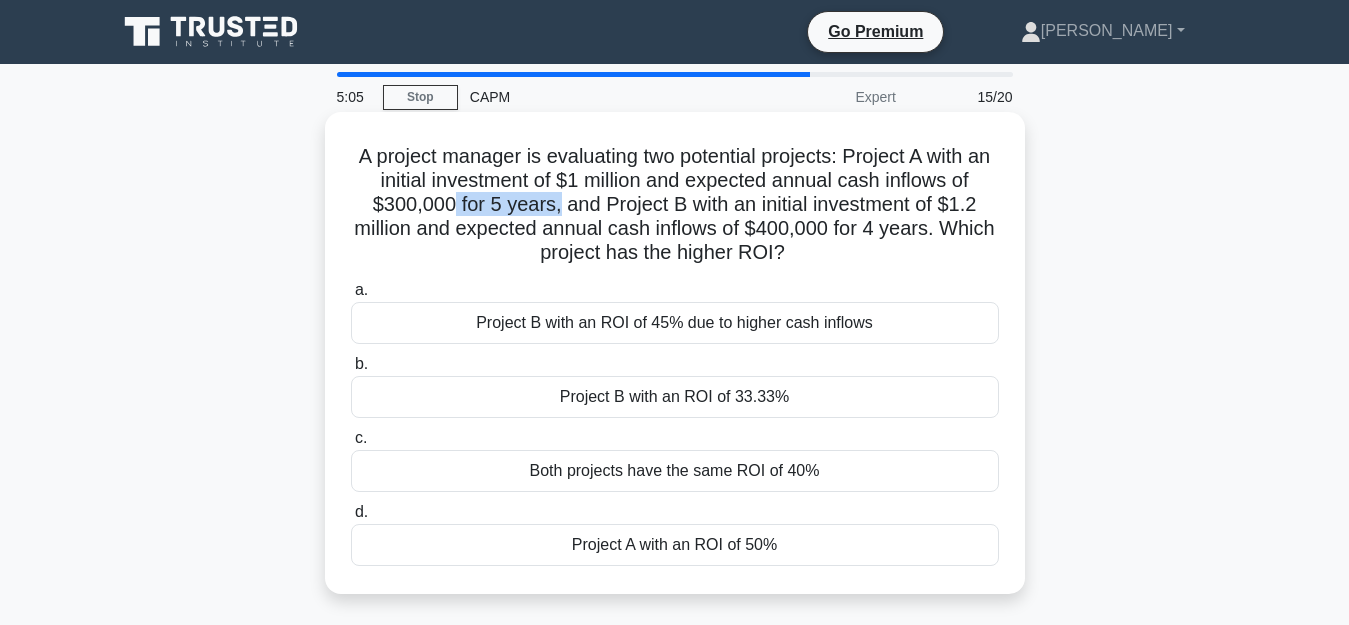 drag, startPoint x: 457, startPoint y: 210, endPoint x: 559, endPoint y: 201, distance: 102.396286 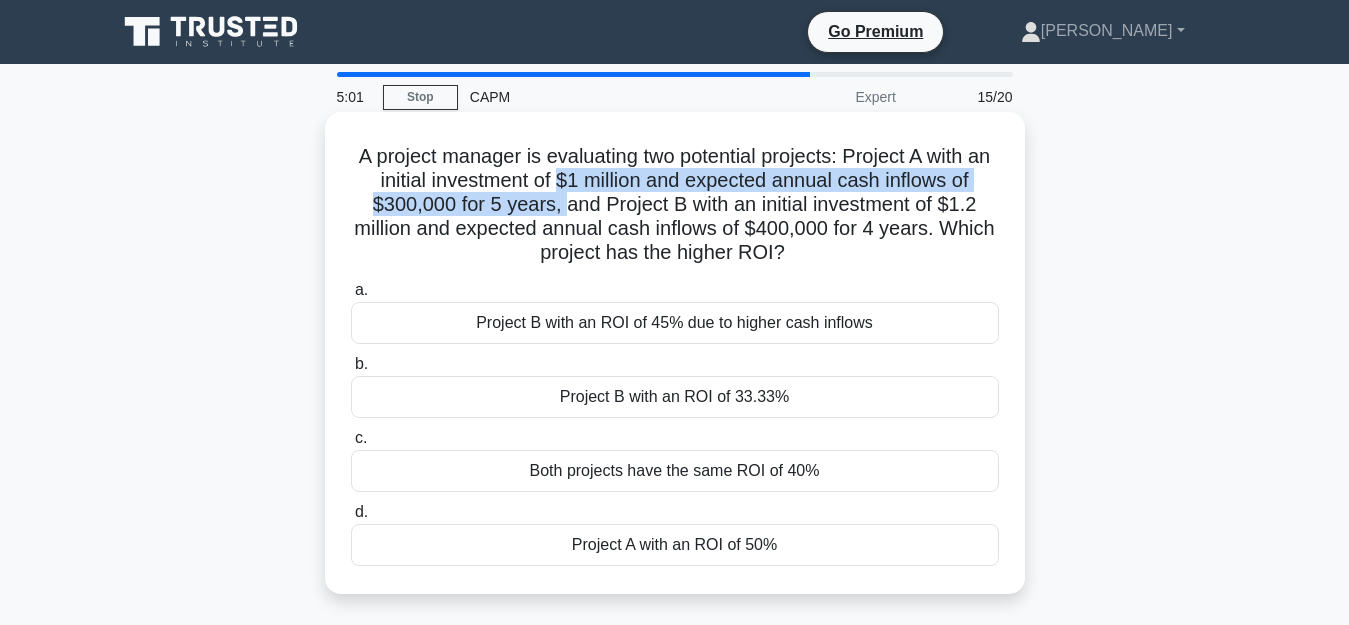 drag, startPoint x: 557, startPoint y: 203, endPoint x: 557, endPoint y: 186, distance: 17 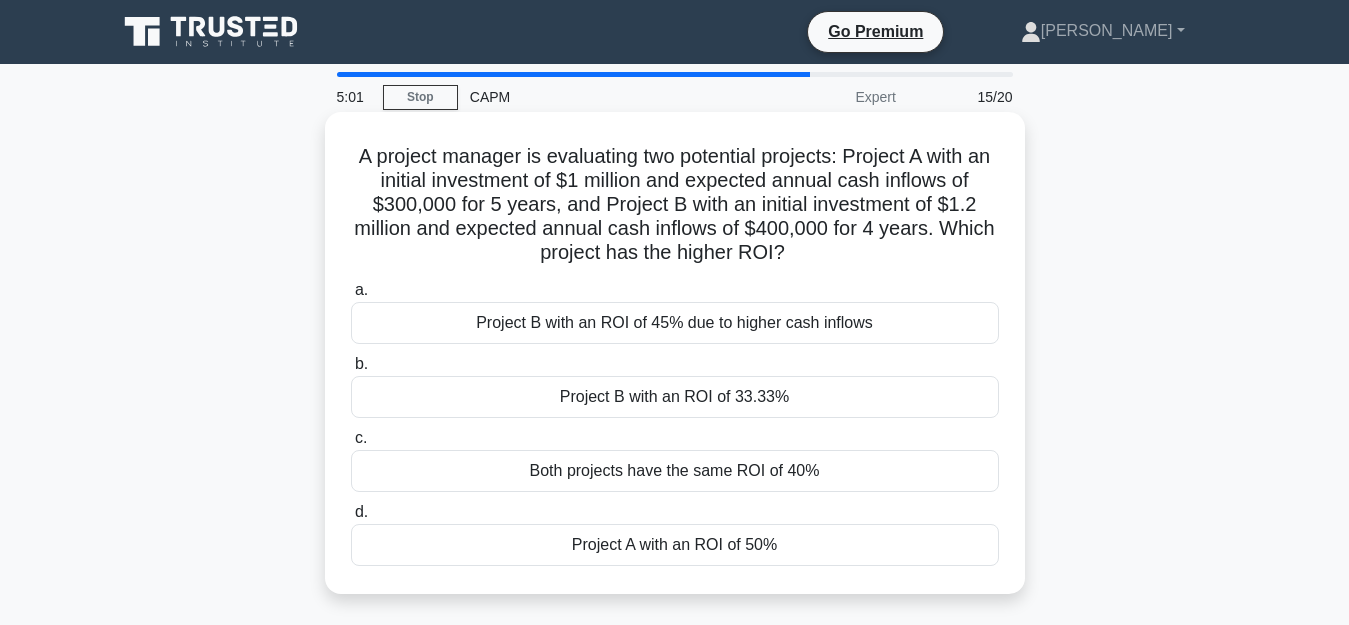 click on "A project manager is evaluating two potential projects: Project A with an initial investment of $1 million and expected annual cash inflows of $300,000 for 5 years, and Project B with an initial investment of $1.2 million and expected annual cash inflows of $400,000 for 4 years. Which project has the higher ROI?
.spinner_0XTQ{transform-origin:center;animation:spinner_y6GP .75s linear infinite}@keyframes spinner_y6GP{100%{transform:rotate(360deg)}}" at bounding box center (675, 205) 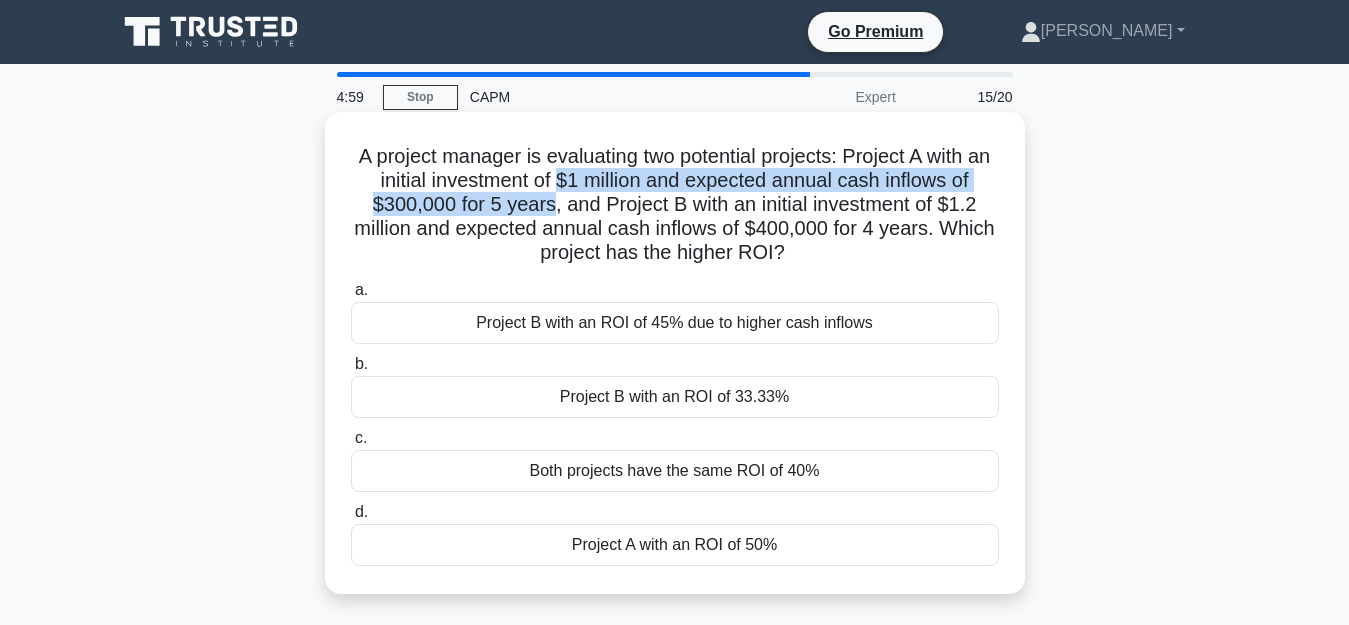 drag, startPoint x: 557, startPoint y: 186, endPoint x: 531, endPoint y: 213, distance: 37.48333 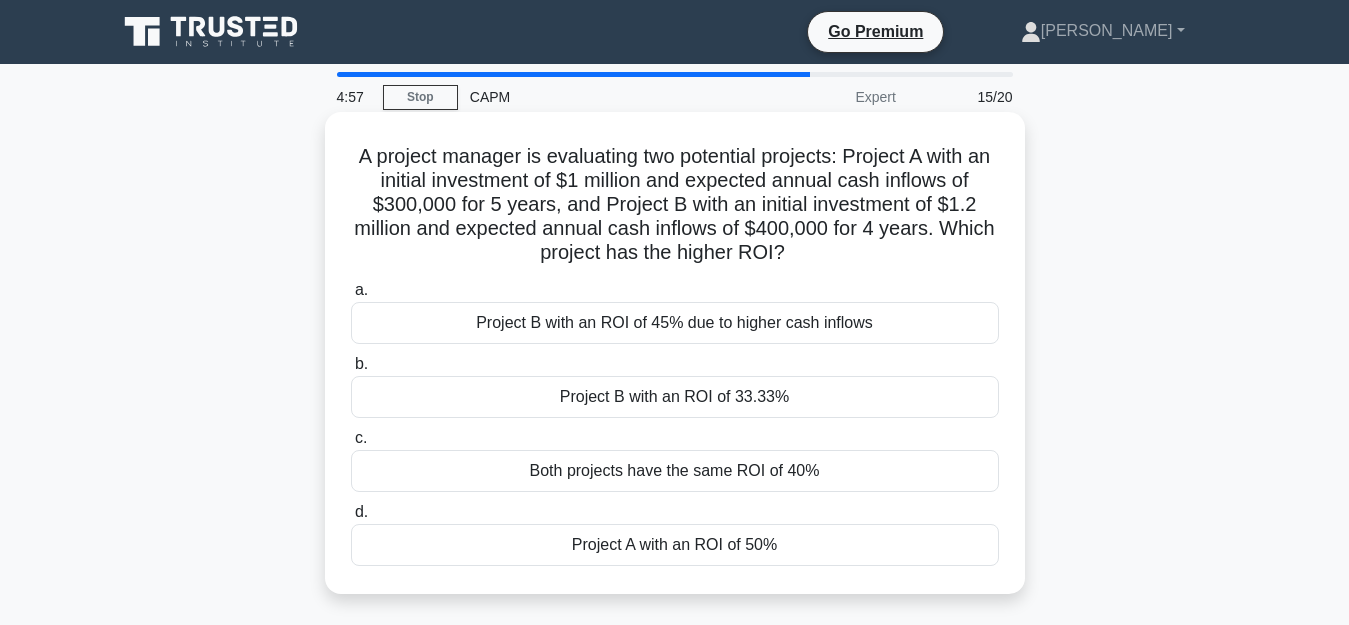 click on "A project manager is evaluating two potential projects: Project A with an initial investment of $1 million and expected annual cash inflows of $300,000 for 5 years, and Project B with an initial investment of $1.2 million and expected annual cash inflows of $400,000 for 4 years. Which project has the higher ROI?
.spinner_0XTQ{transform-origin:center;animation:spinner_y6GP .75s linear infinite}@keyframes spinner_y6GP{100%{transform:rotate(360deg)}}" at bounding box center (675, 205) 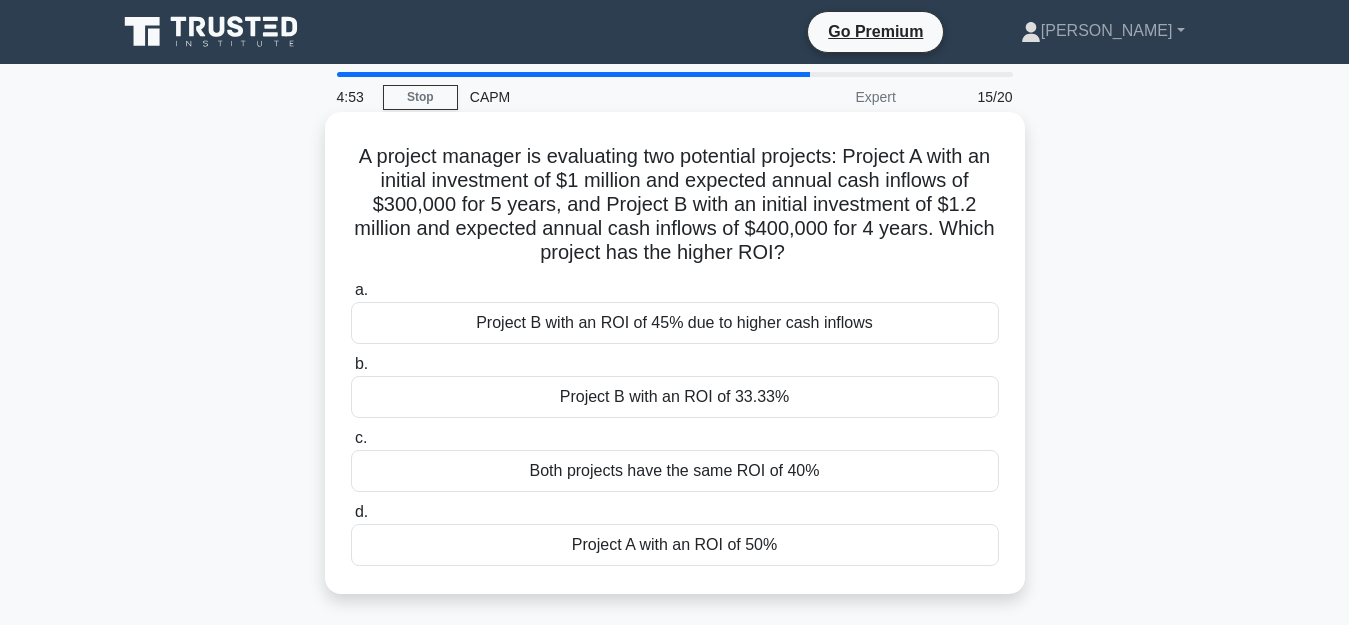 click on "Project A with an ROI of 50%" at bounding box center (675, 545) 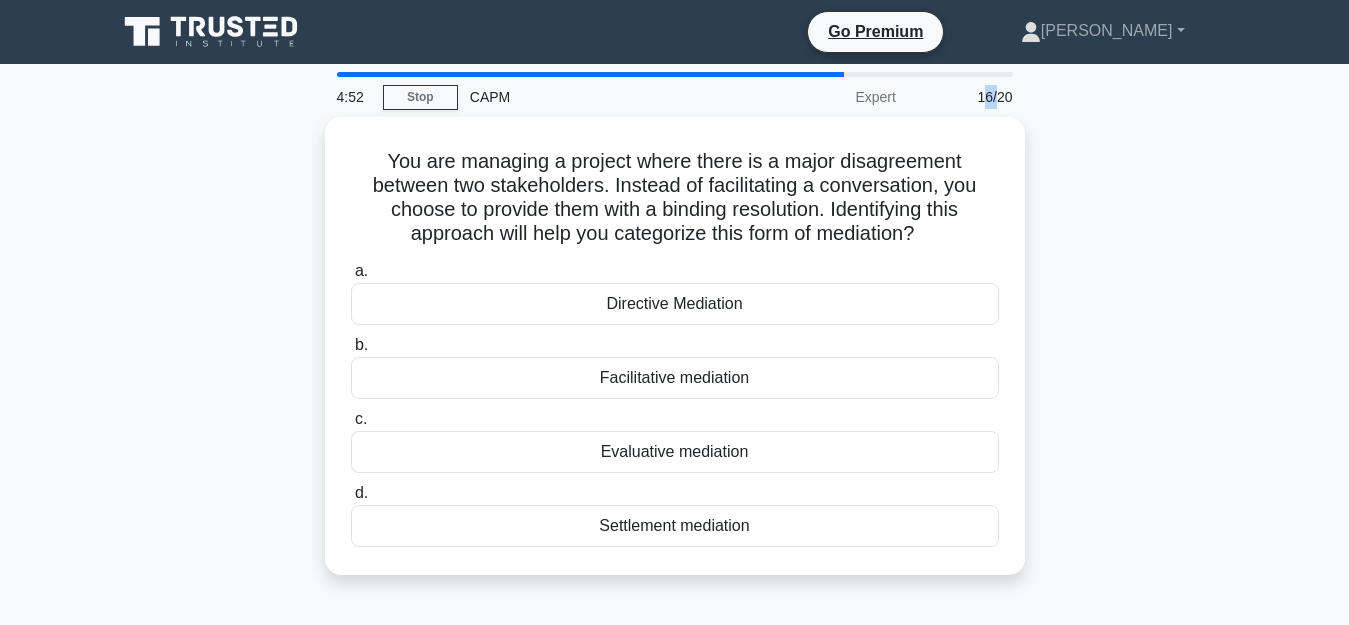 drag, startPoint x: 981, startPoint y: 97, endPoint x: 1008, endPoint y: 98, distance: 27.018513 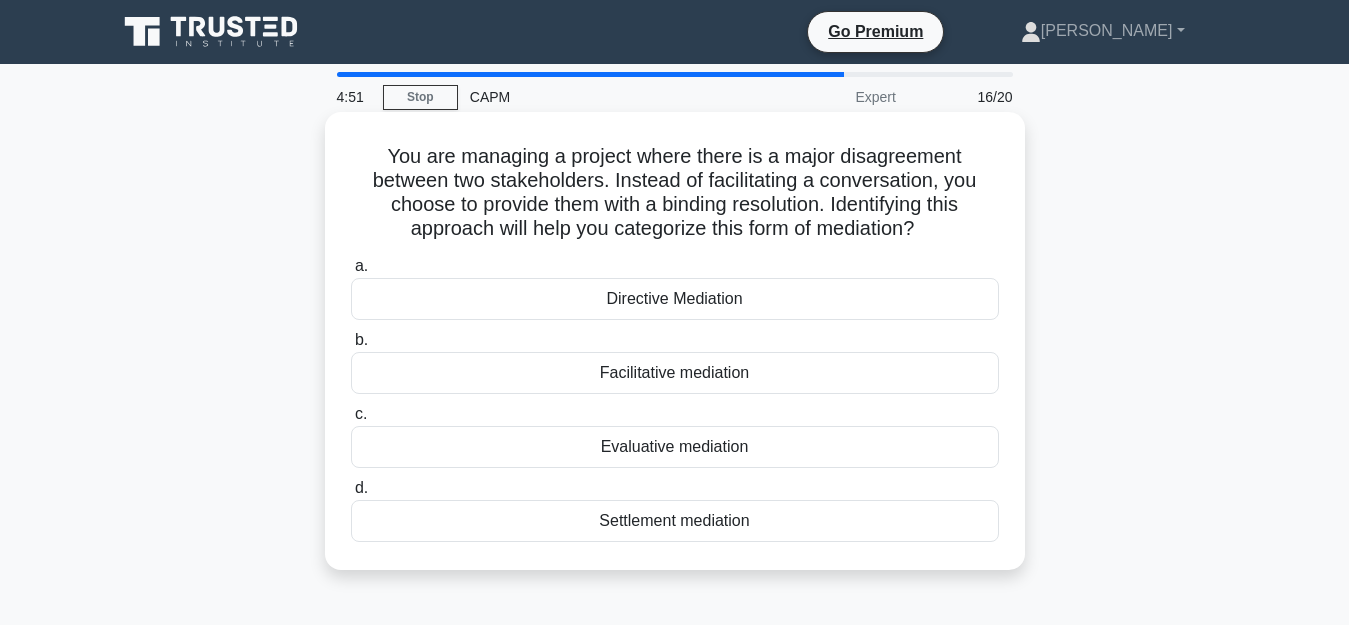 click on "You are managing a project where there is a major disagreement between two stakeholders. Instead of facilitating a conversation, you choose to provide them with a binding resolution. Identifying this approach will help you categorize this form of mediation?
.spinner_0XTQ{transform-origin:center;animation:spinner_y6GP .75s linear infinite}@keyframes spinner_y6GP{100%{transform:rotate(360deg)}}
a.
Directive Mediation
b. c. d." at bounding box center (675, 341) 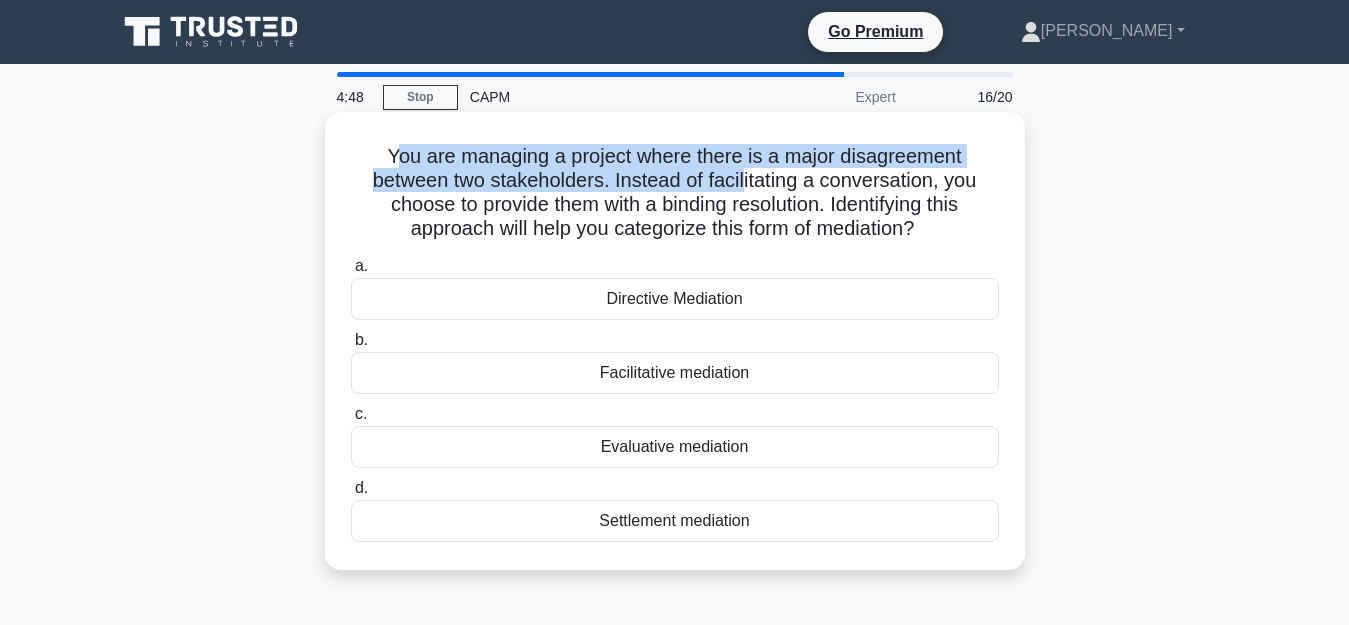 drag, startPoint x: 356, startPoint y: 155, endPoint x: 656, endPoint y: 188, distance: 301.80954 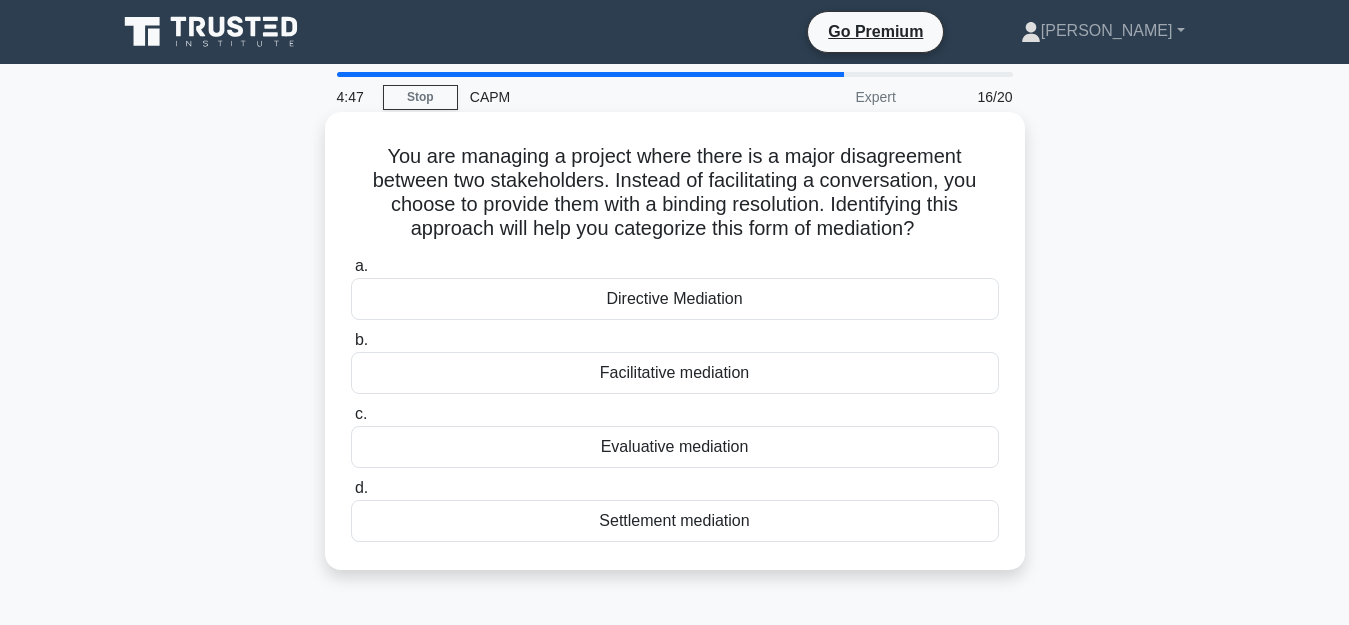click on "You are managing a project where there is a major disagreement between two stakeholders. Instead of facilitating a conversation, you choose to provide them with a binding resolution. Identifying this approach will help you categorize this form of mediation?
.spinner_0XTQ{transform-origin:center;animation:spinner_y6GP .75s linear infinite}@keyframes spinner_y6GP{100%{transform:rotate(360deg)}}" at bounding box center (675, 193) 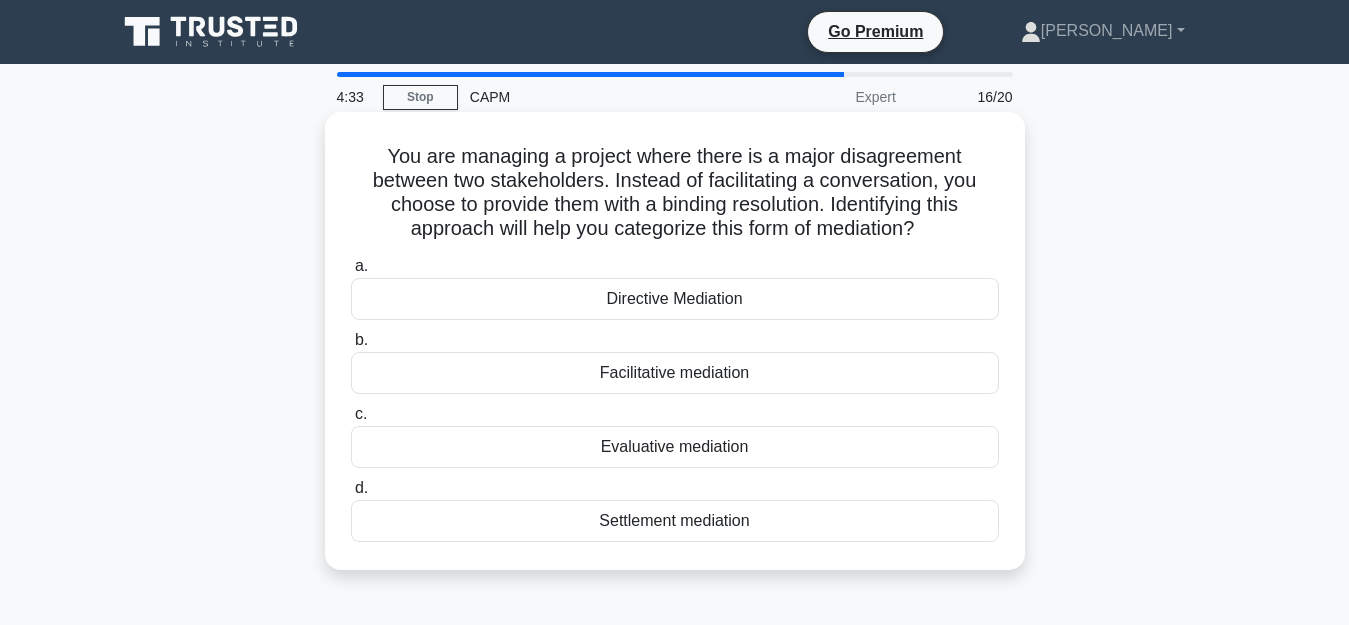 click on "Settlement mediation" at bounding box center (675, 521) 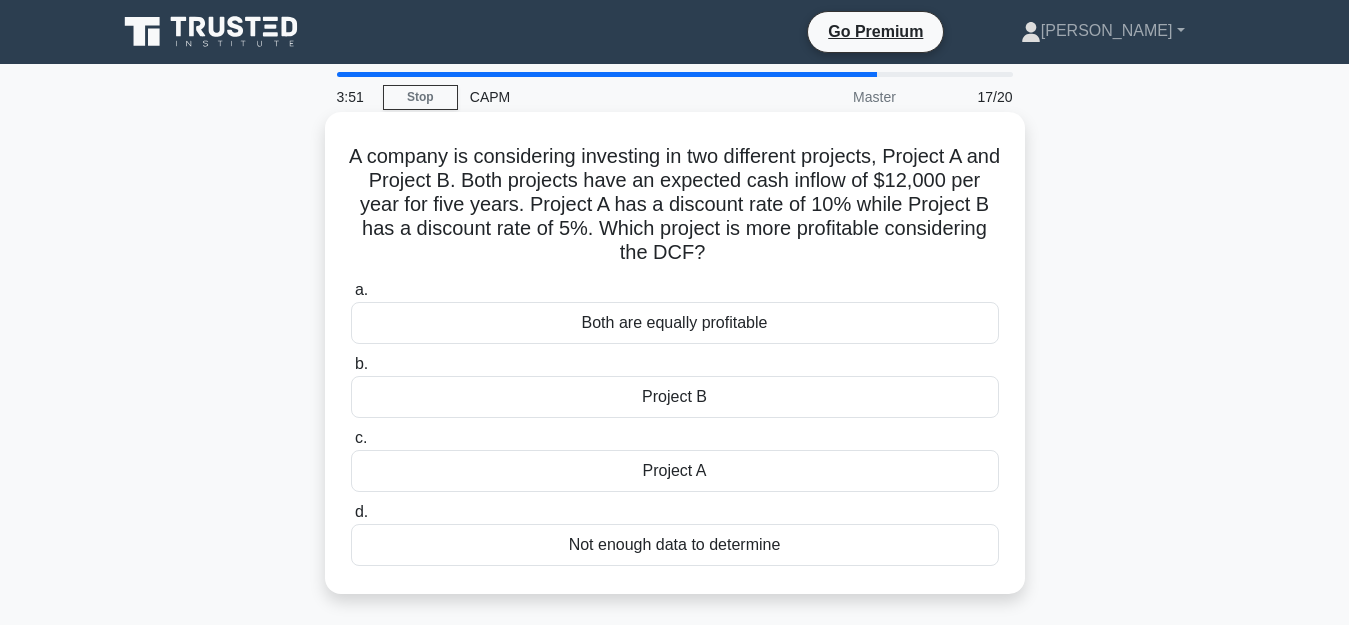 click on "Project A" at bounding box center [675, 471] 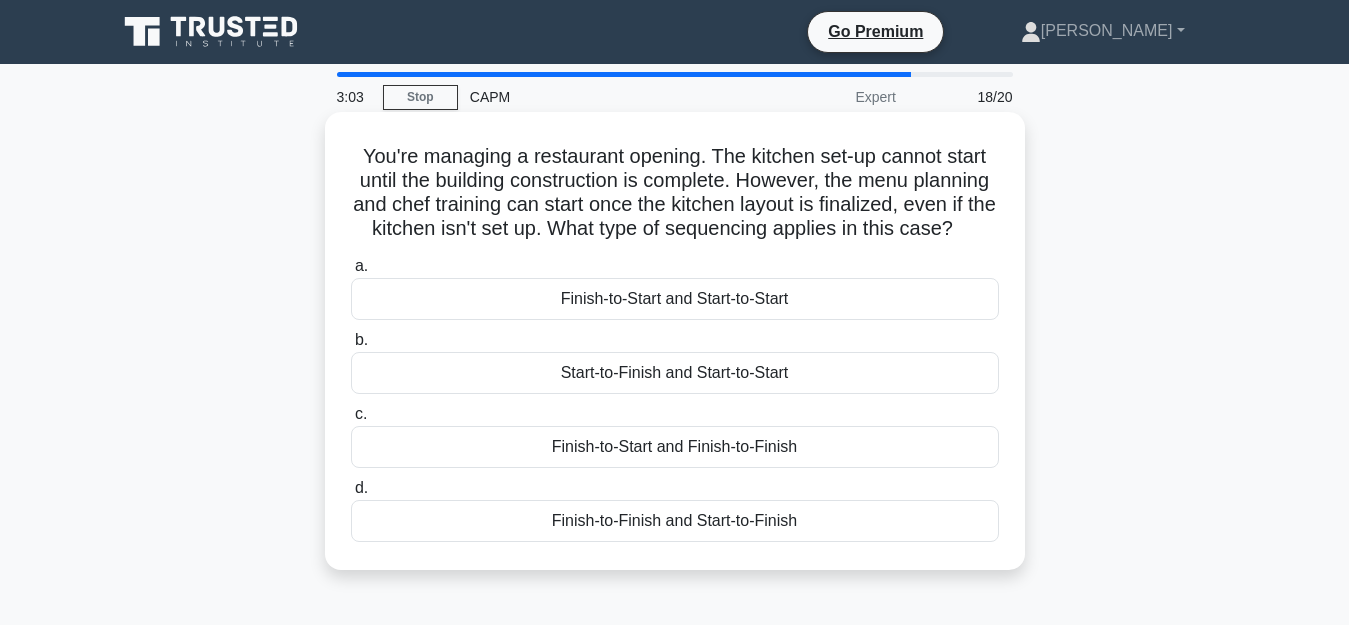 click on "Finish-to-Start and Start-to-Start" at bounding box center (675, 299) 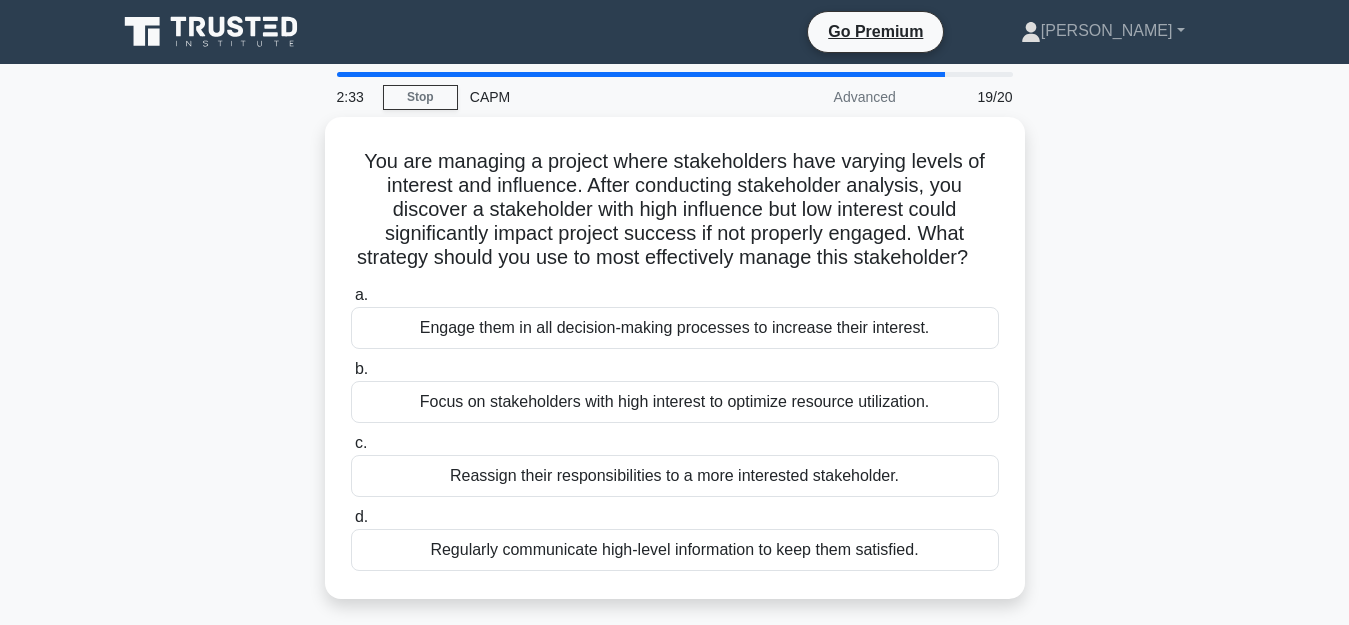 scroll, scrollTop: 102, scrollLeft: 0, axis: vertical 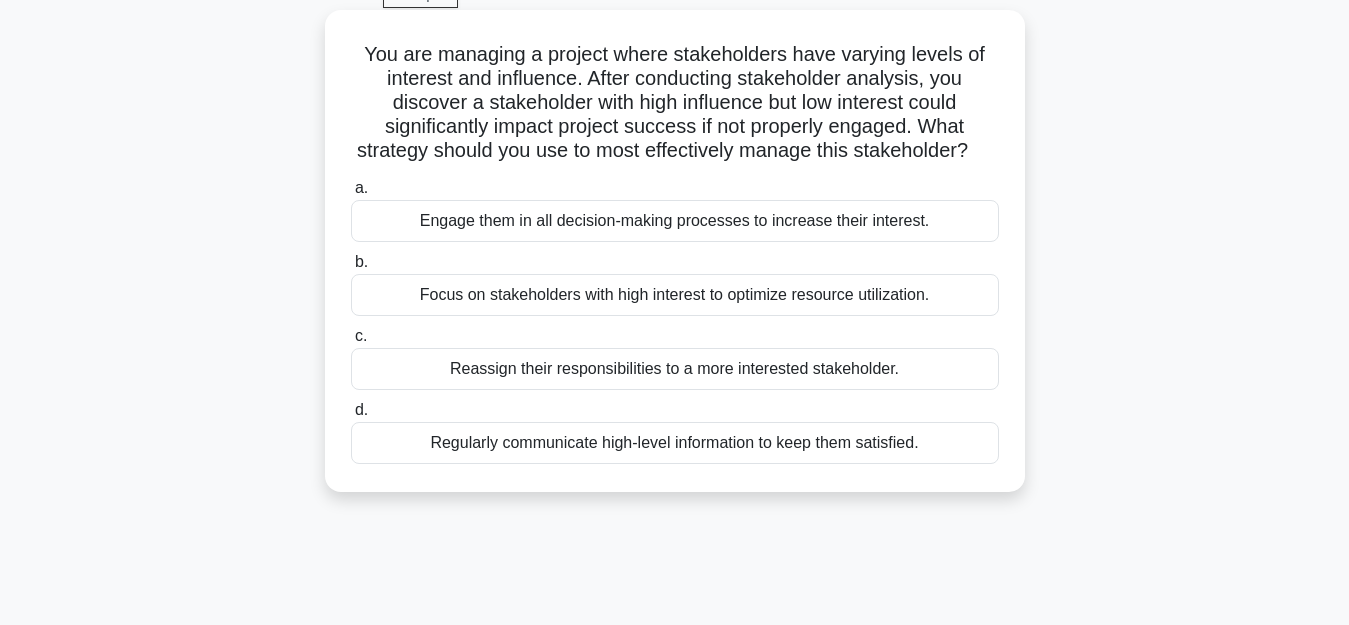 click on "Regularly communicate high-level information to keep them satisfied." at bounding box center (675, 443) 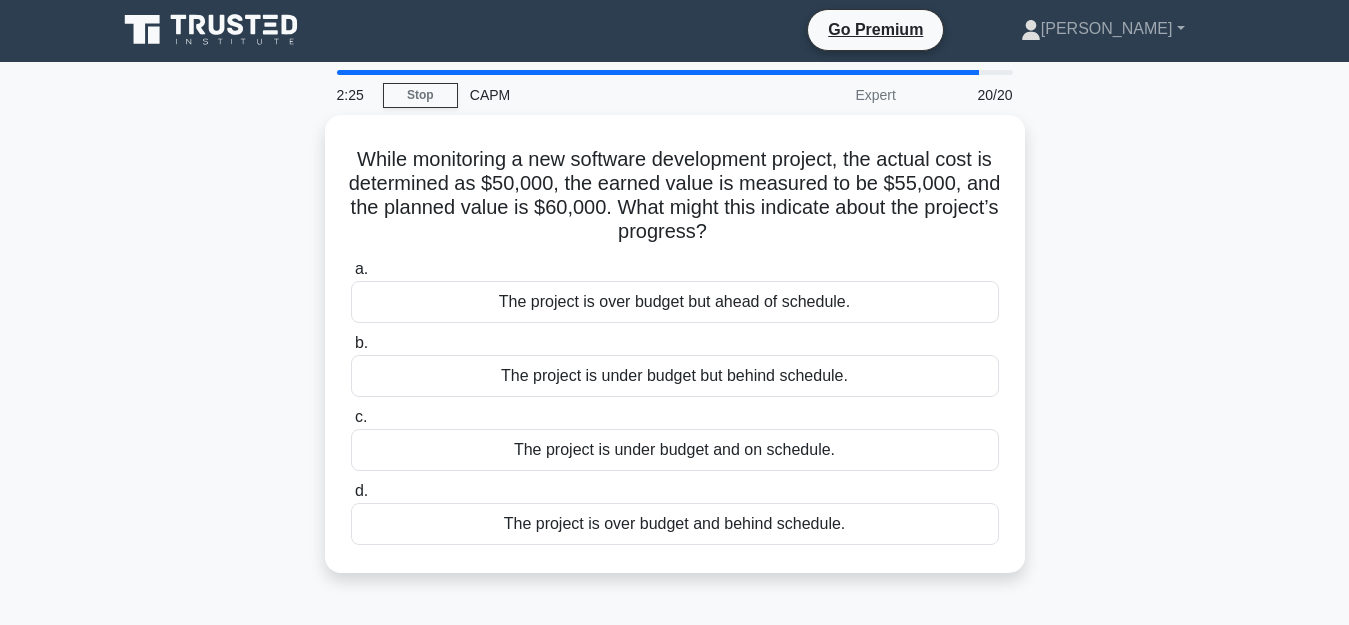 scroll, scrollTop: 0, scrollLeft: 0, axis: both 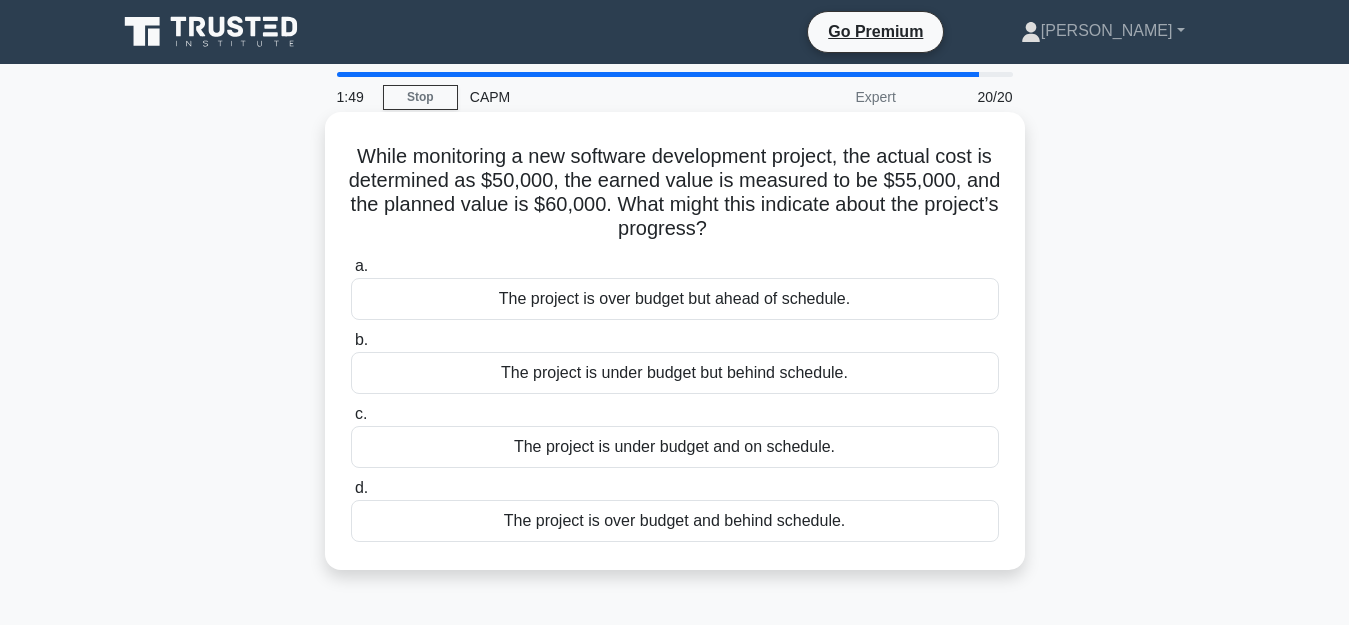 click on "The project is under budget but behind schedule." at bounding box center [675, 373] 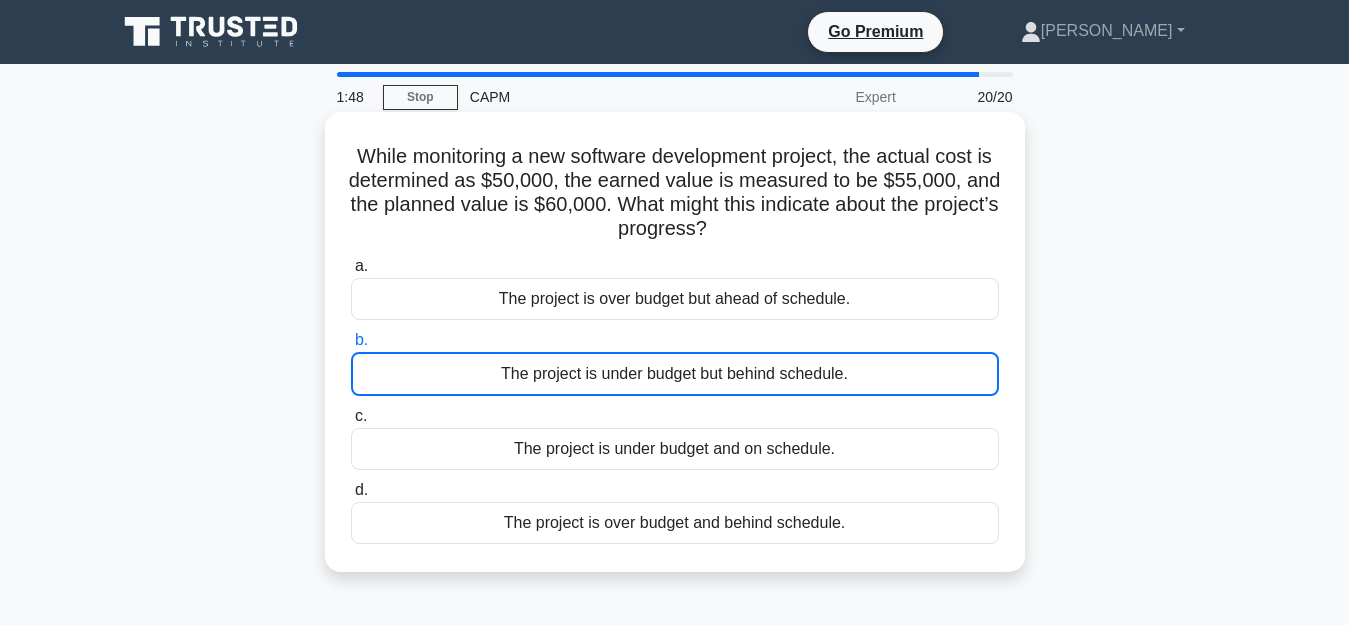 scroll, scrollTop: 24, scrollLeft: 0, axis: vertical 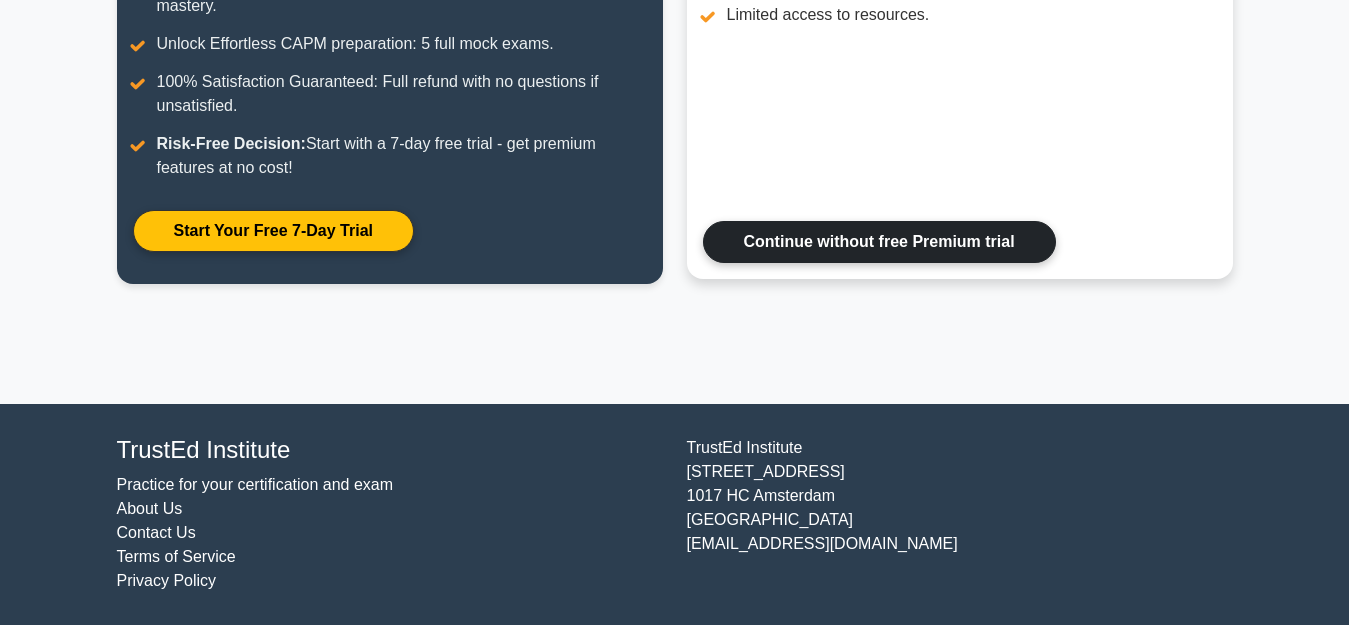 click on "Continue without free Premium trial" at bounding box center (879, 242) 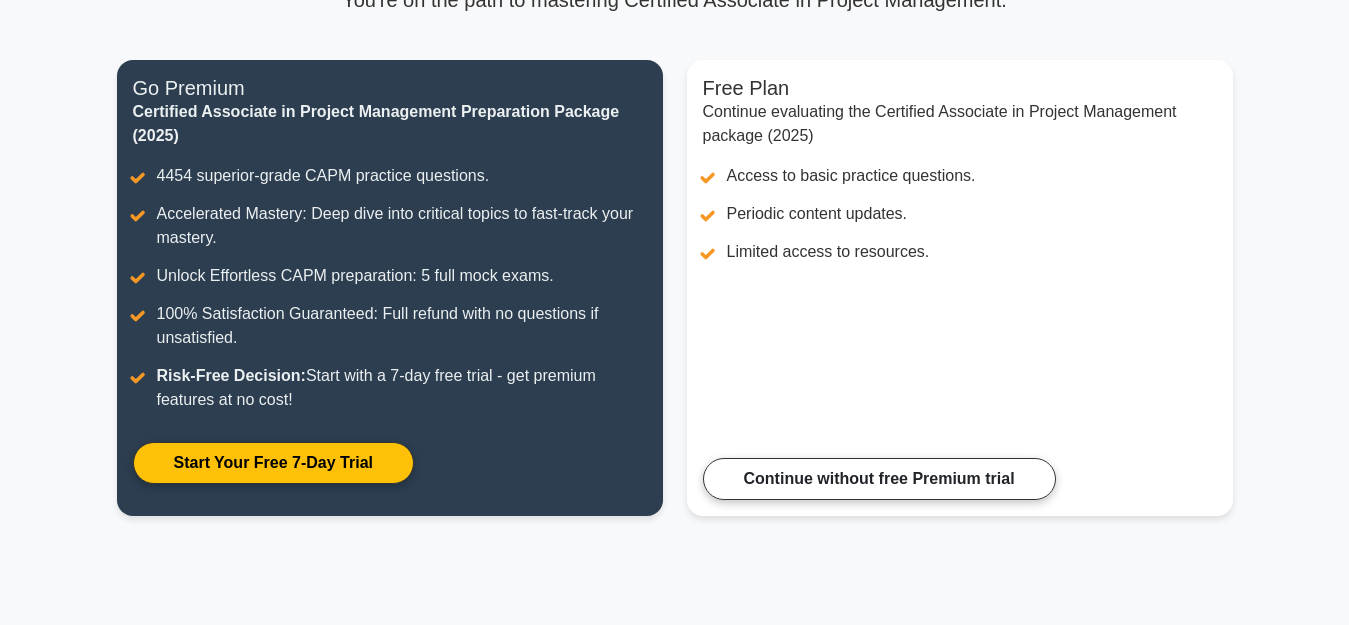 scroll, scrollTop: 38, scrollLeft: 0, axis: vertical 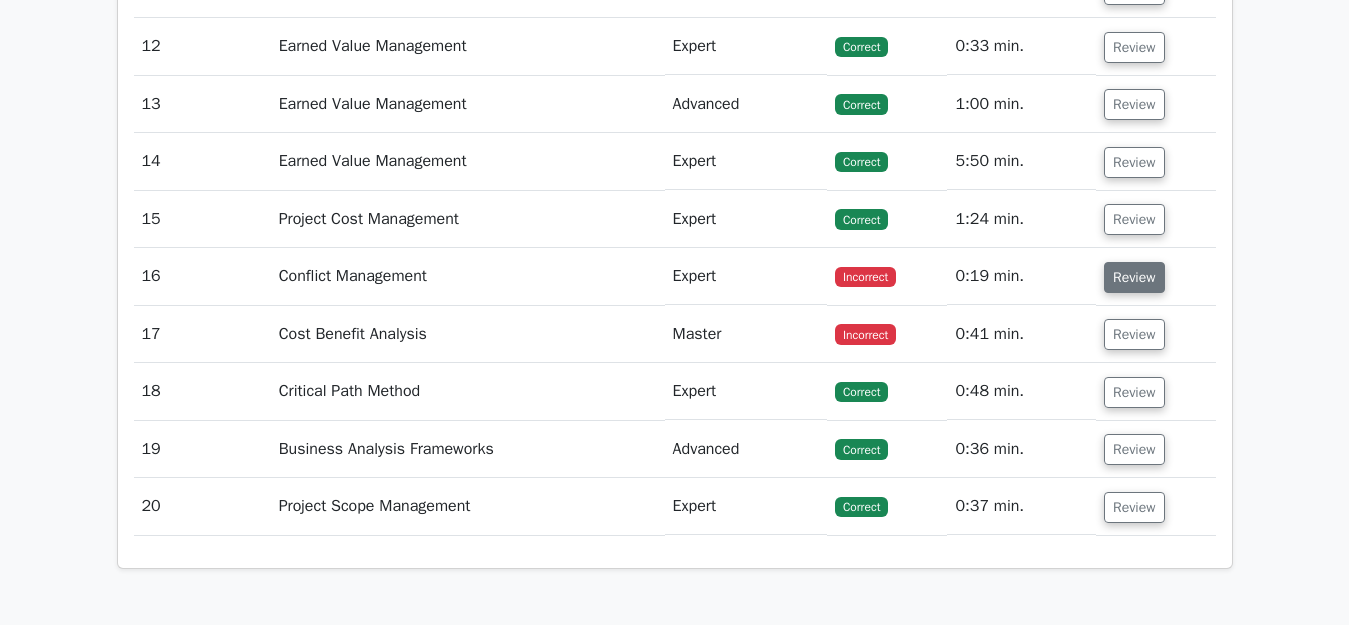 click on "Review" at bounding box center (1134, 277) 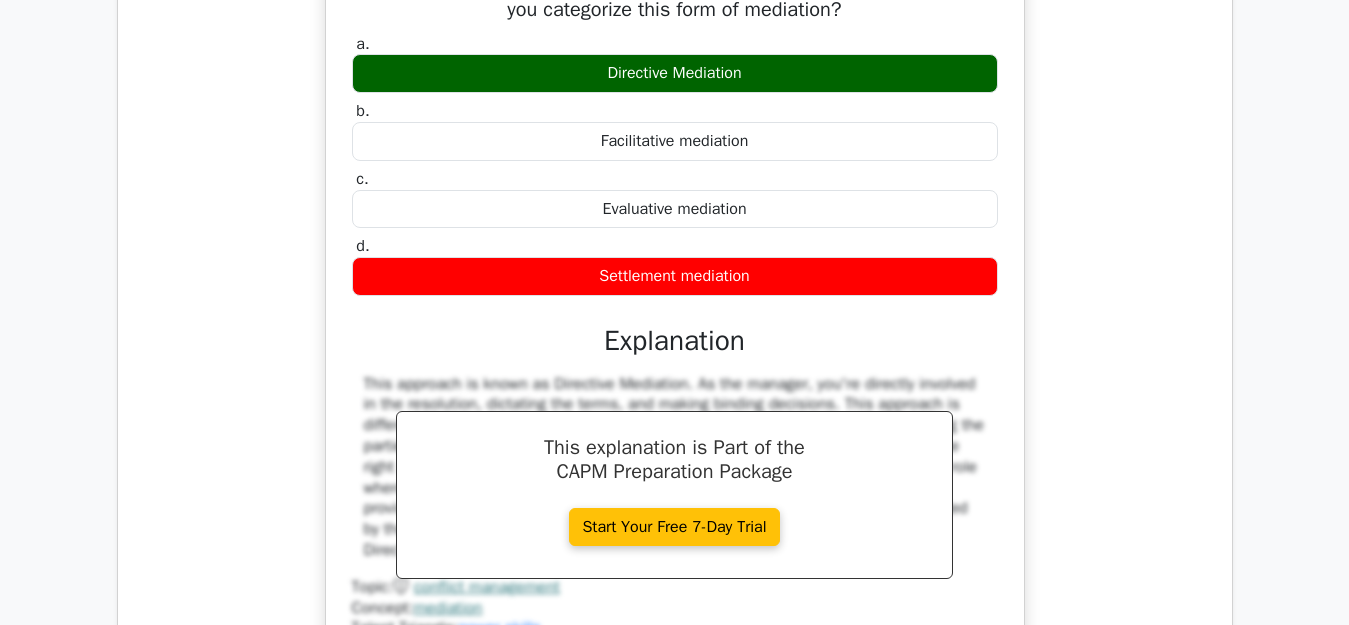 scroll, scrollTop: 4080, scrollLeft: 0, axis: vertical 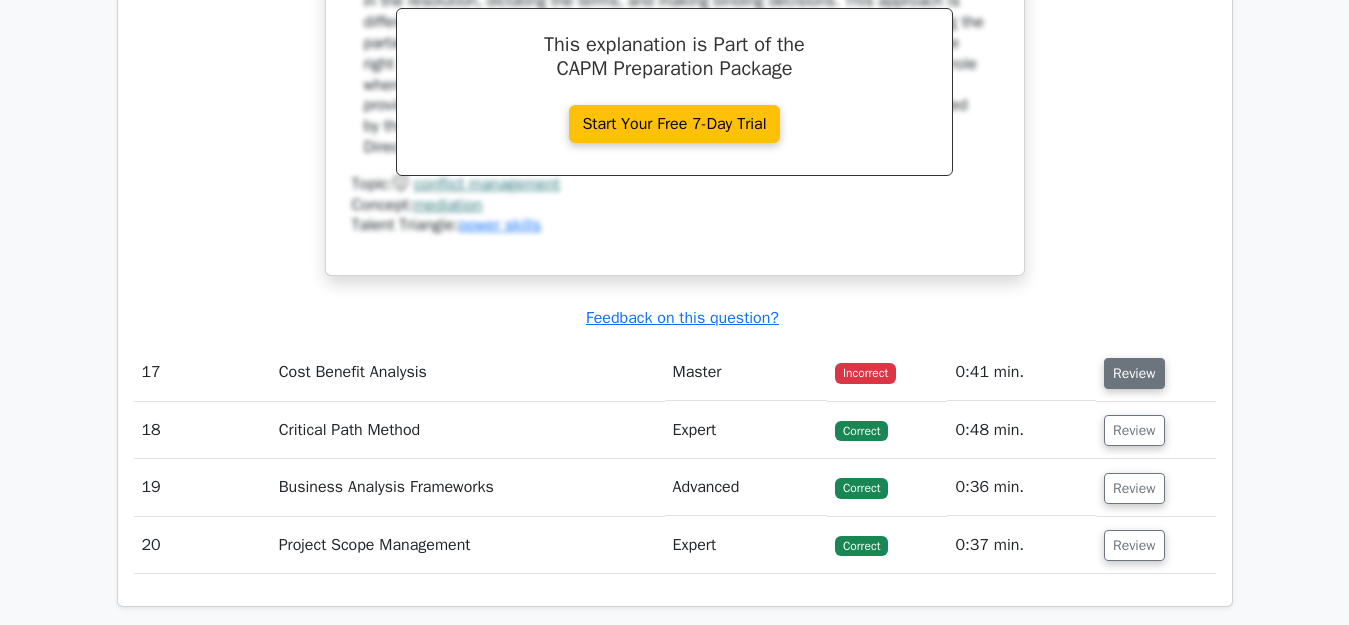 click on "Review" at bounding box center (1134, 373) 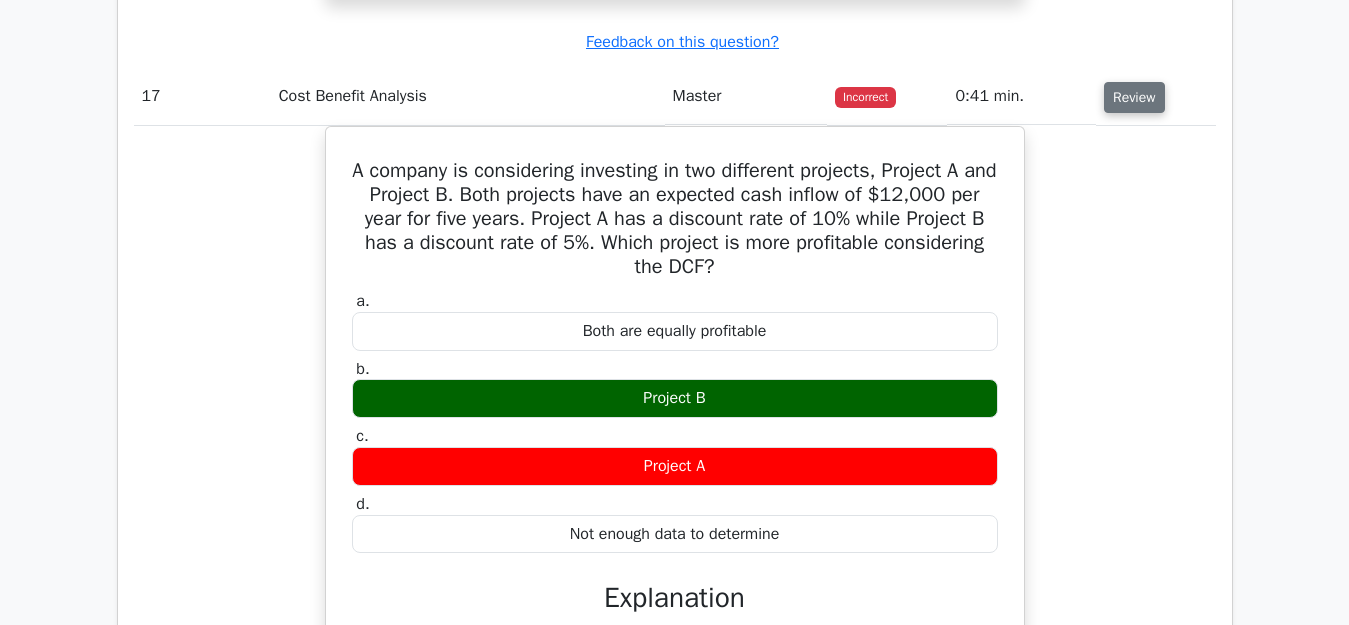 scroll, scrollTop: 4488, scrollLeft: 0, axis: vertical 